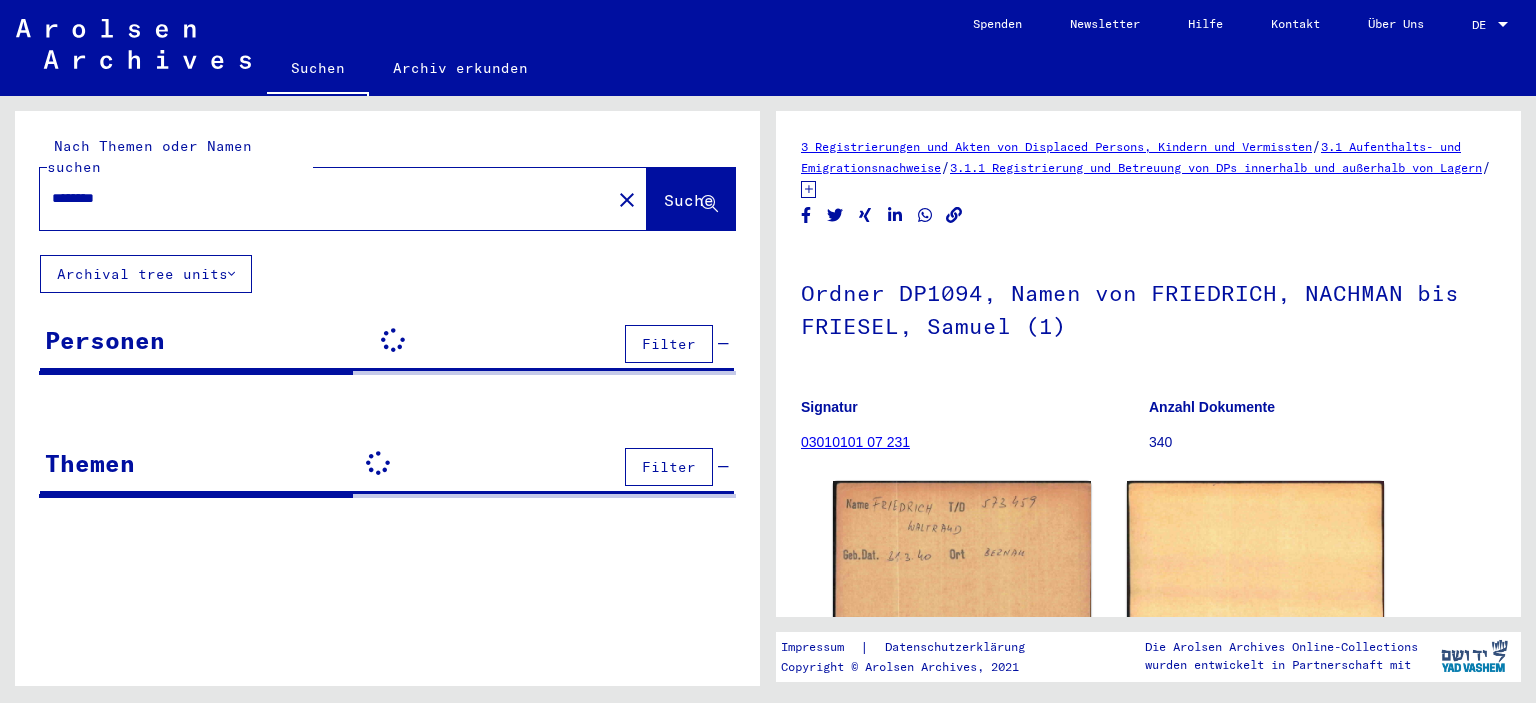 scroll, scrollTop: 0, scrollLeft: 0, axis: both 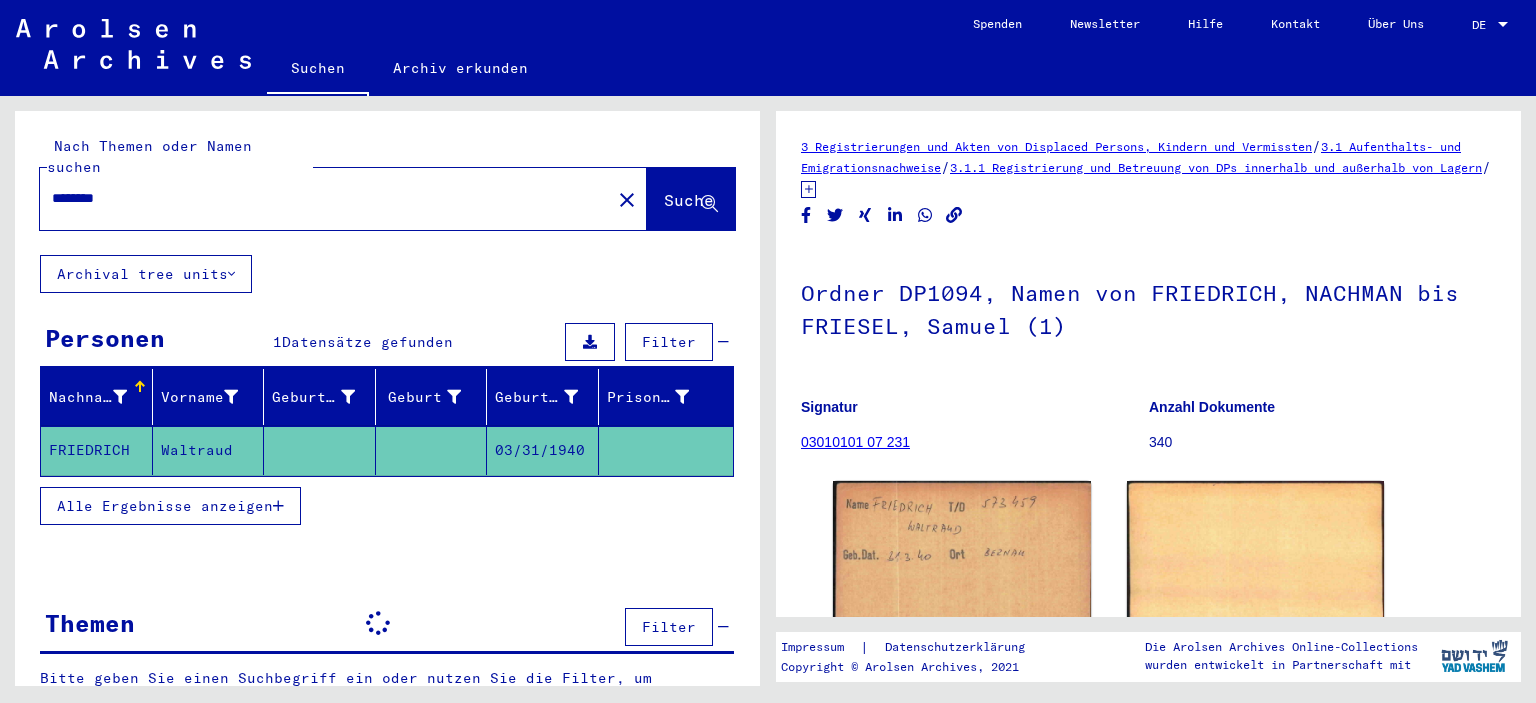 click on "********" at bounding box center [325, 198] 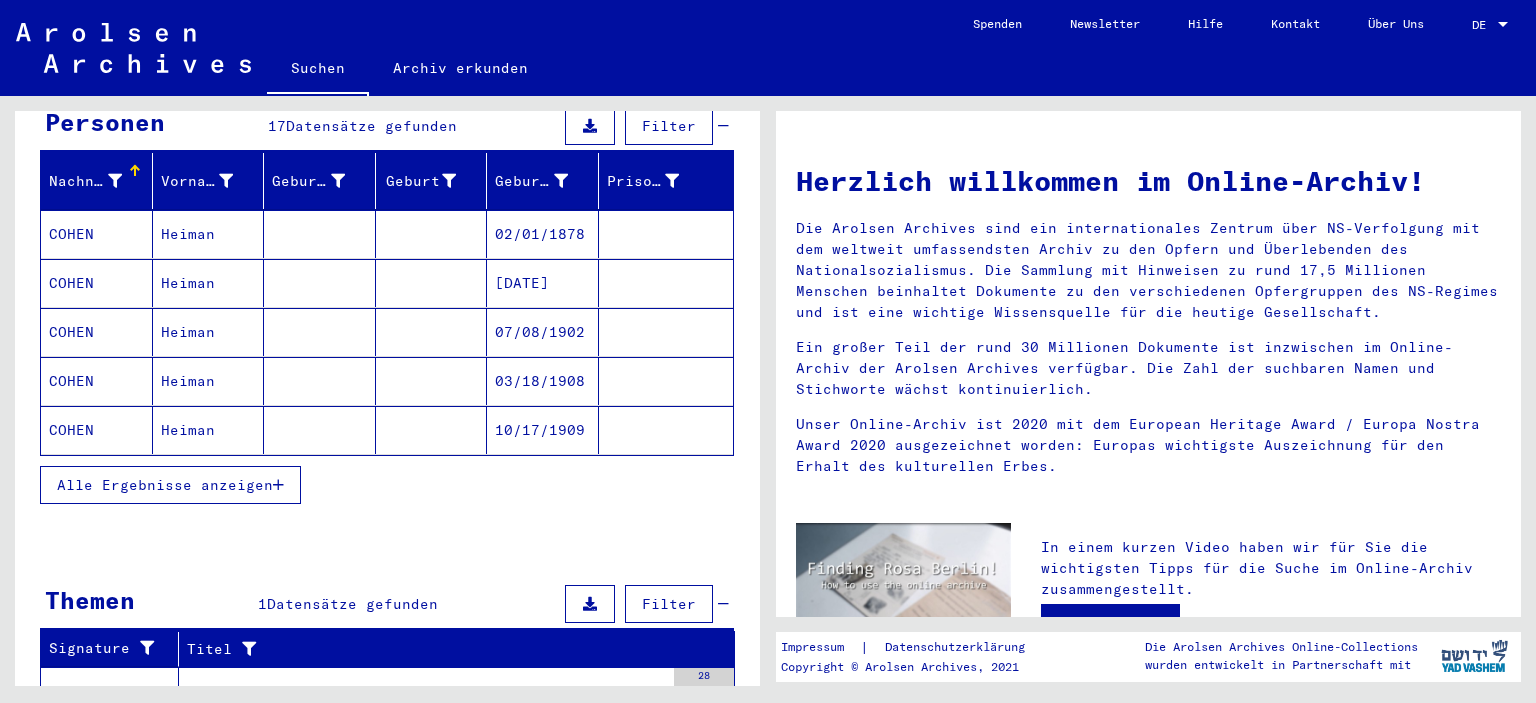 scroll, scrollTop: 220, scrollLeft: 0, axis: vertical 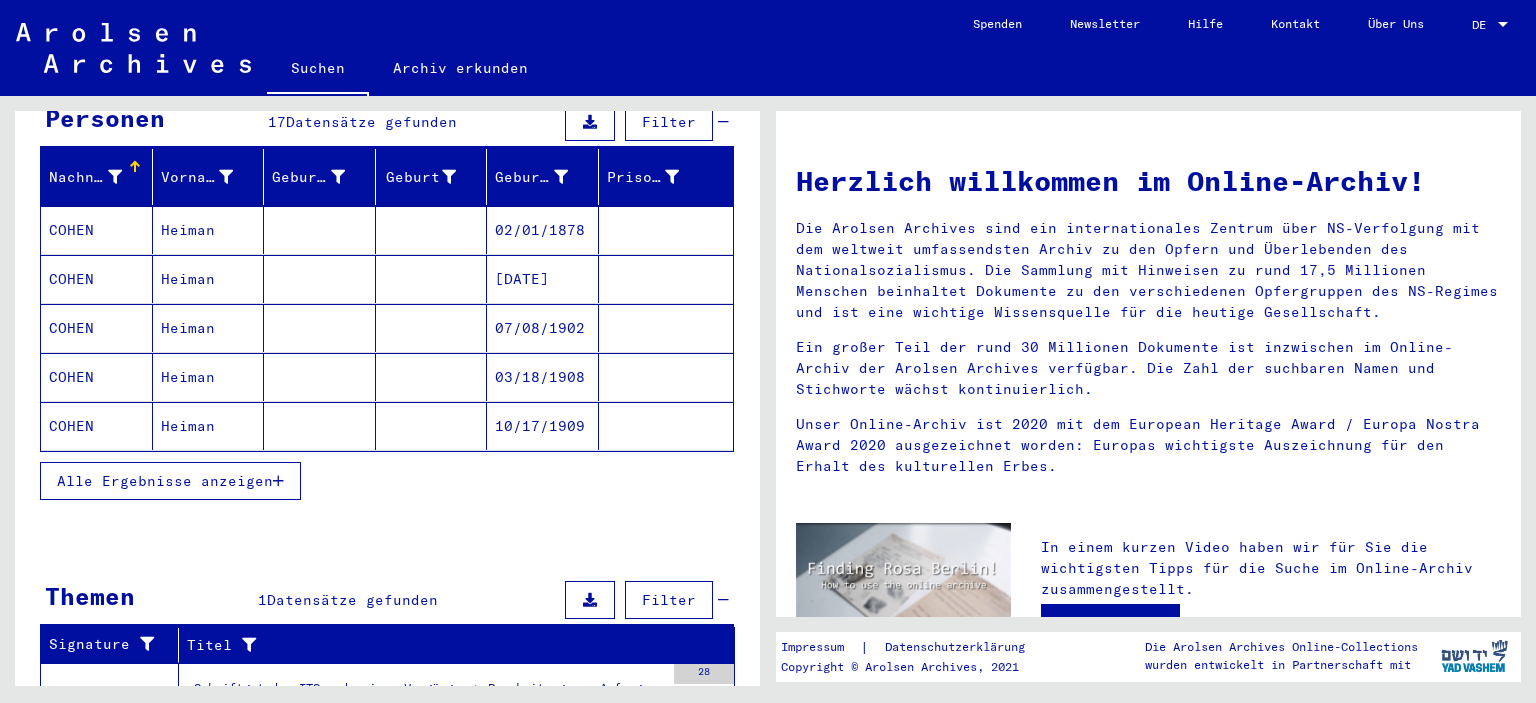 click on "Alle Ergebnisse anzeigen" at bounding box center (170, 481) 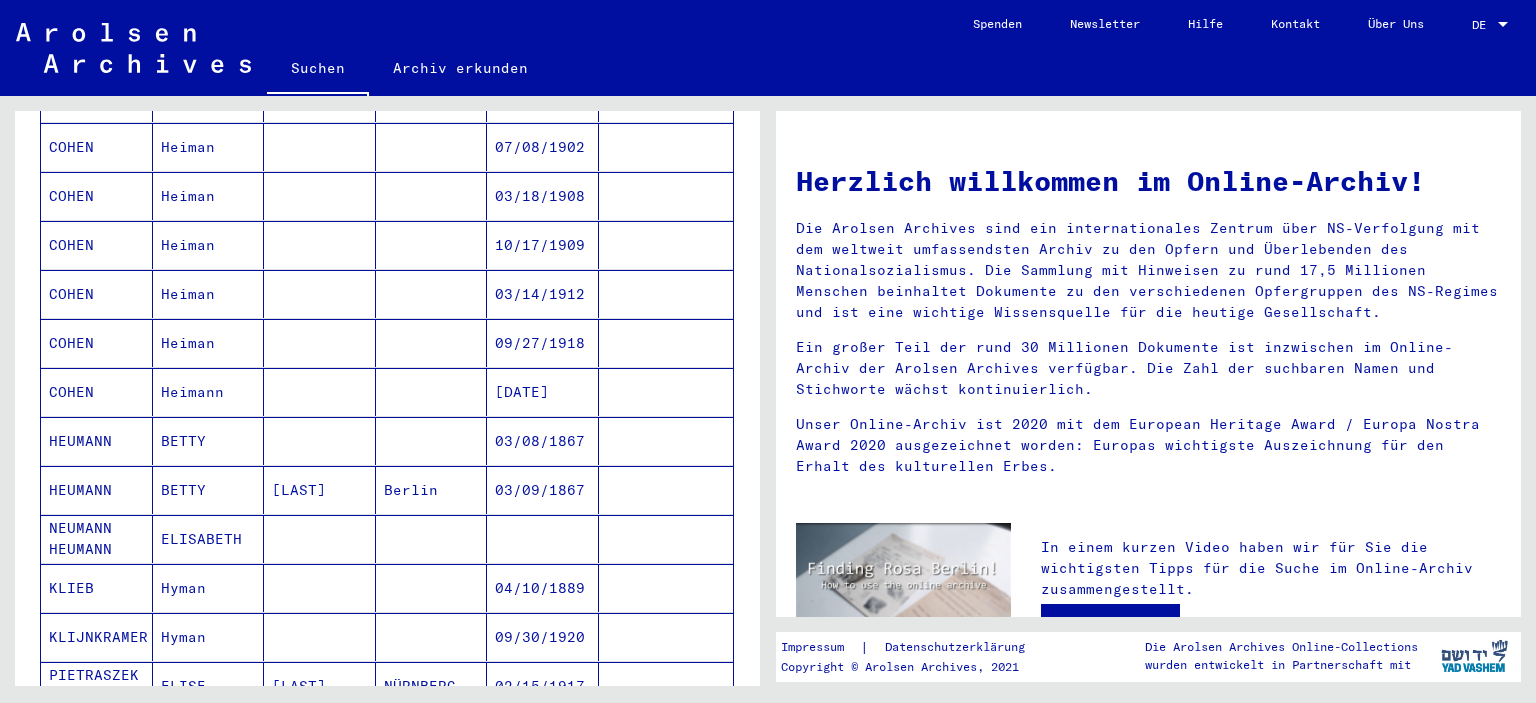 scroll, scrollTop: 441, scrollLeft: 0, axis: vertical 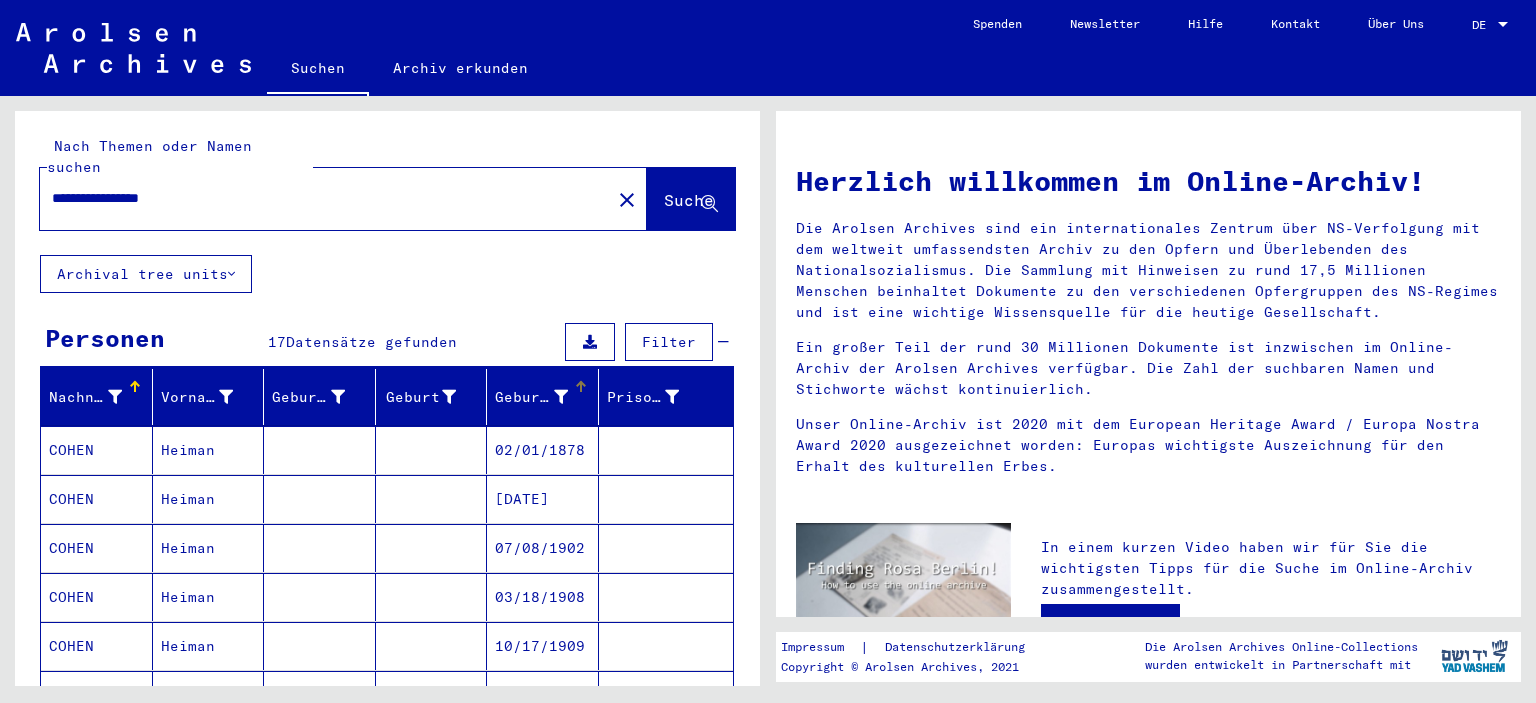 click at bounding box center [581, 387] 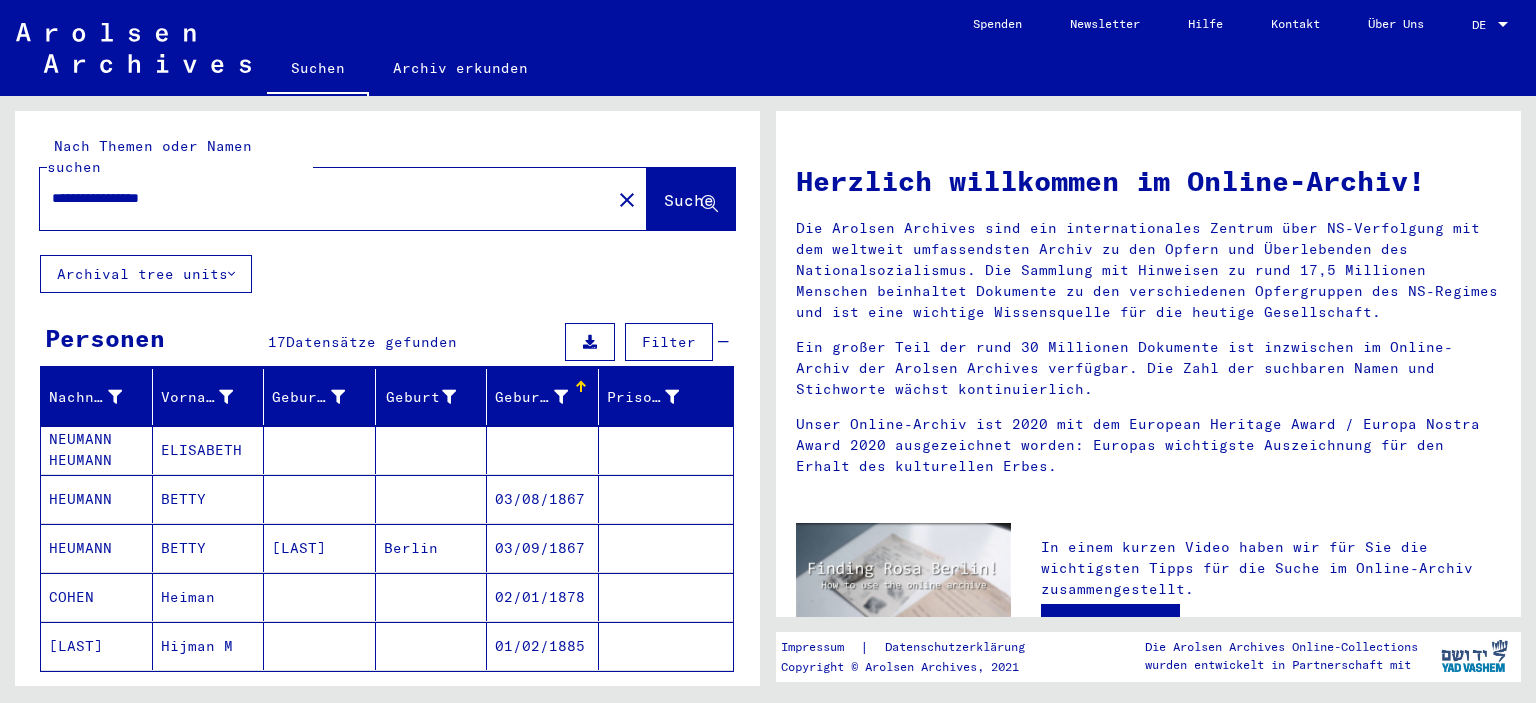 scroll, scrollTop: 220, scrollLeft: 0, axis: vertical 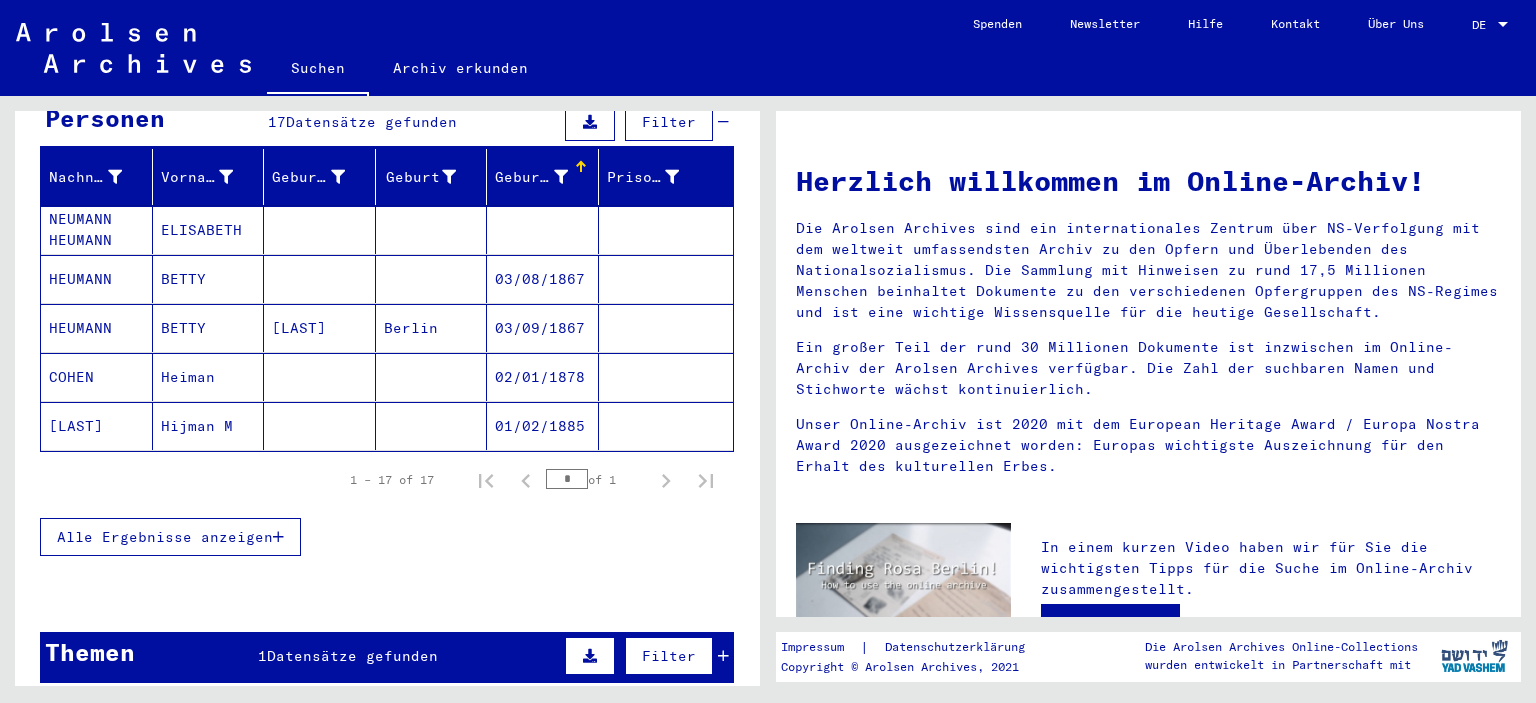 click on "Alle Ergebnisse anzeigen" at bounding box center [165, 537] 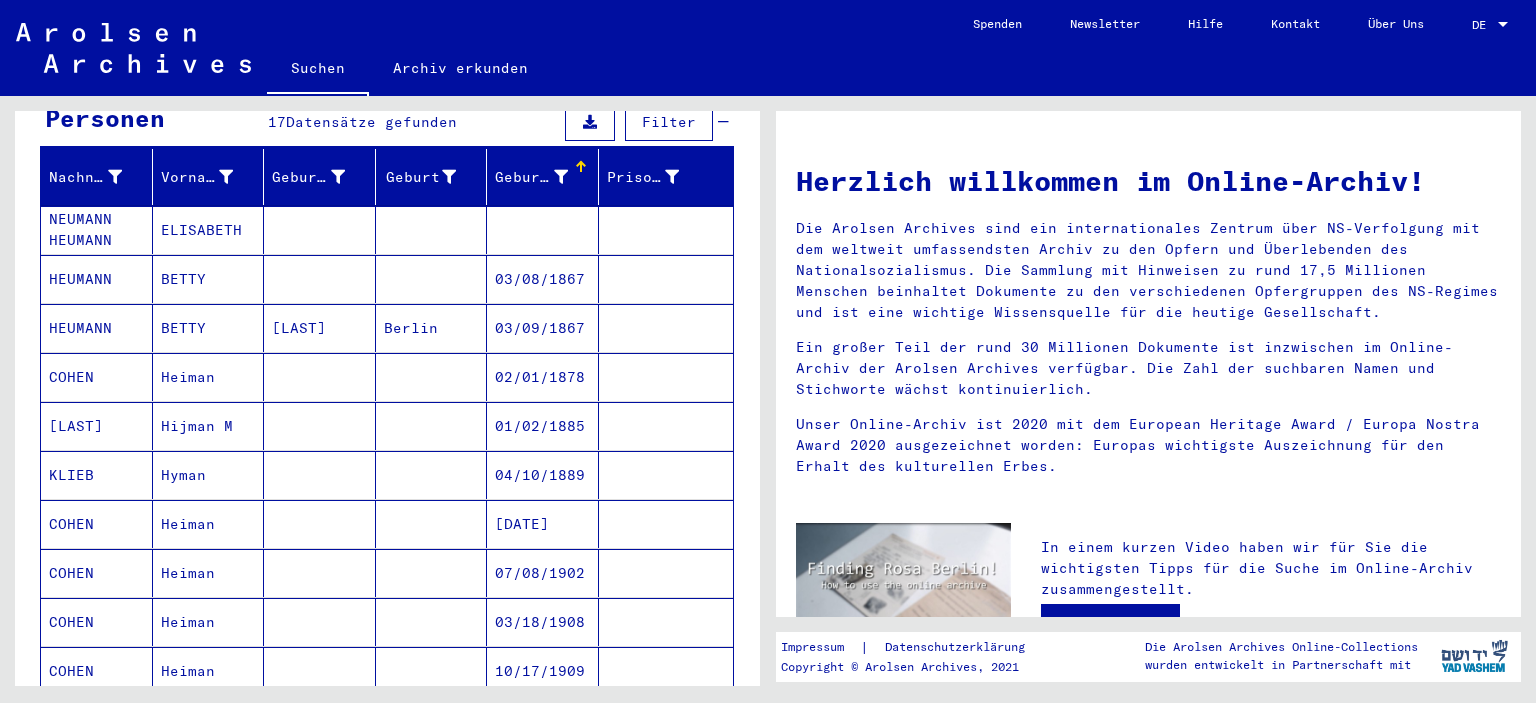 scroll, scrollTop: 883, scrollLeft: 0, axis: vertical 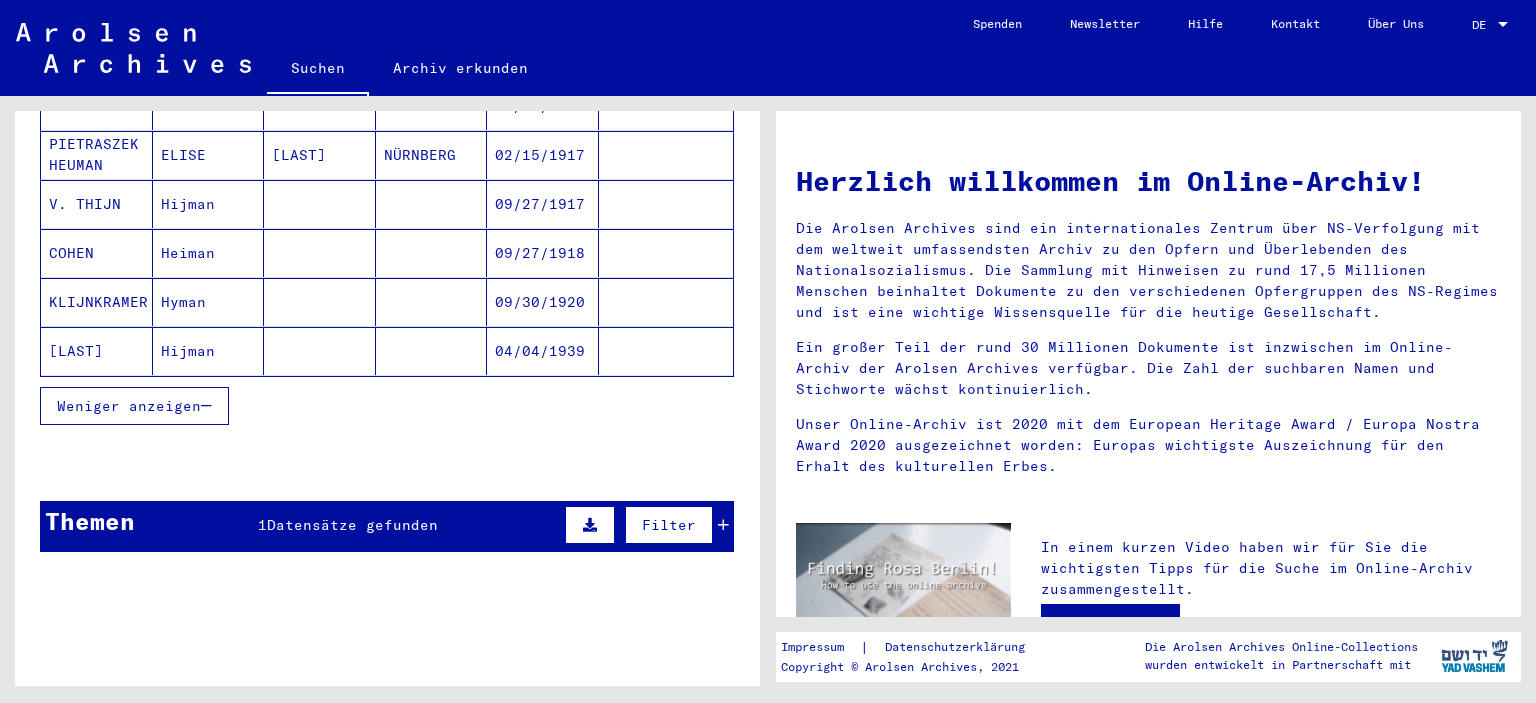 click on "Themen 1  Datensätze gefunden  Filter" at bounding box center (387, 526) 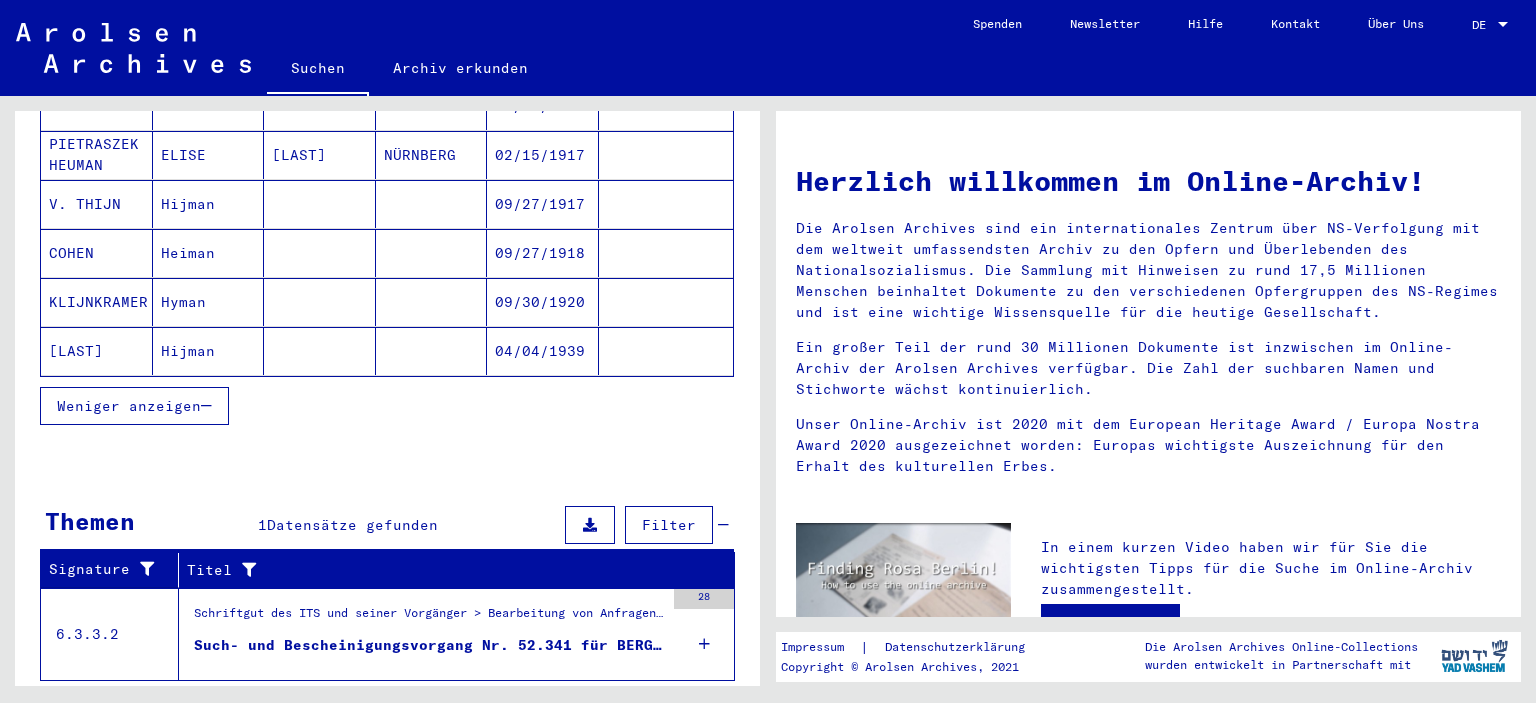 click on "Such- und Bescheinigungsvorgang Nr. 52.341 für BERGHEIMER, ELISABETH geboren [DATE] oder[DATE]" at bounding box center (429, 645) 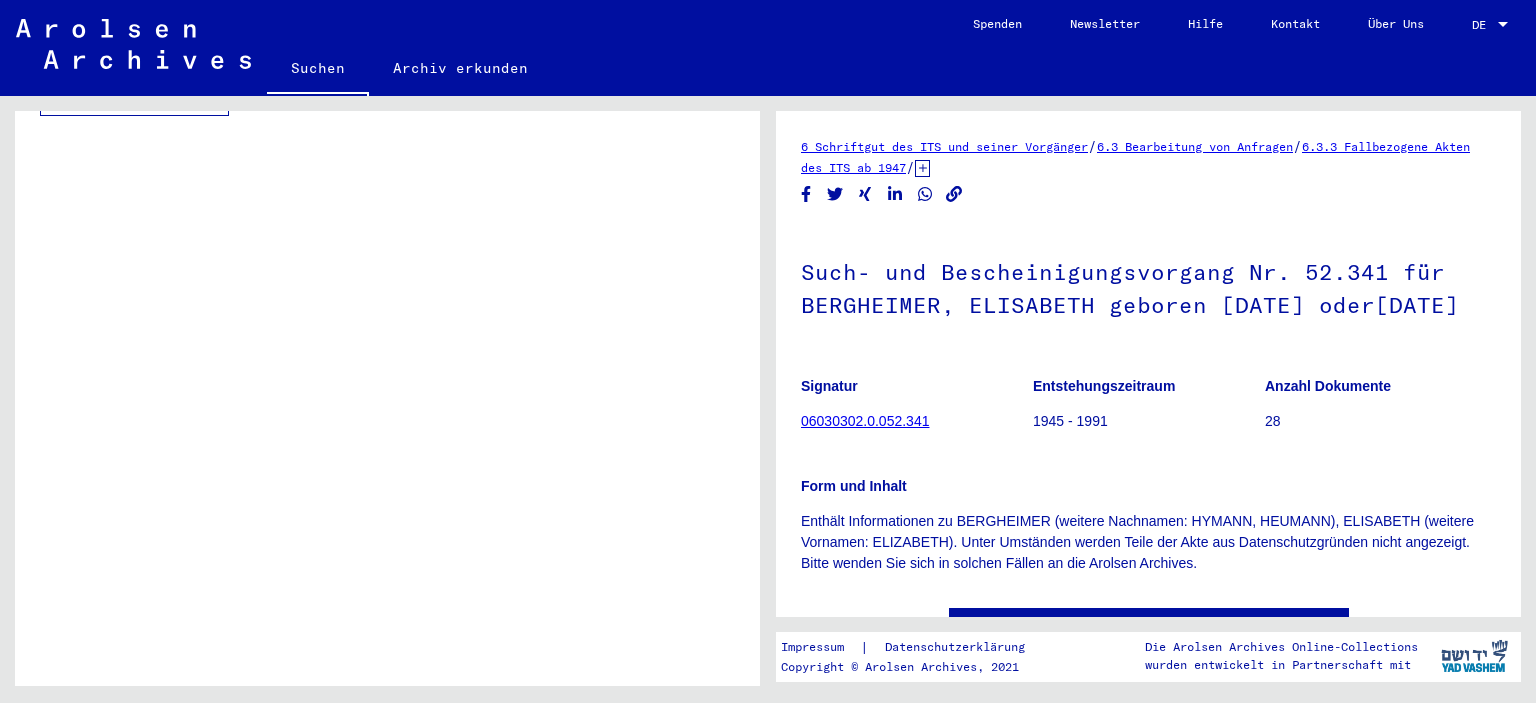 scroll, scrollTop: 51, scrollLeft: 0, axis: vertical 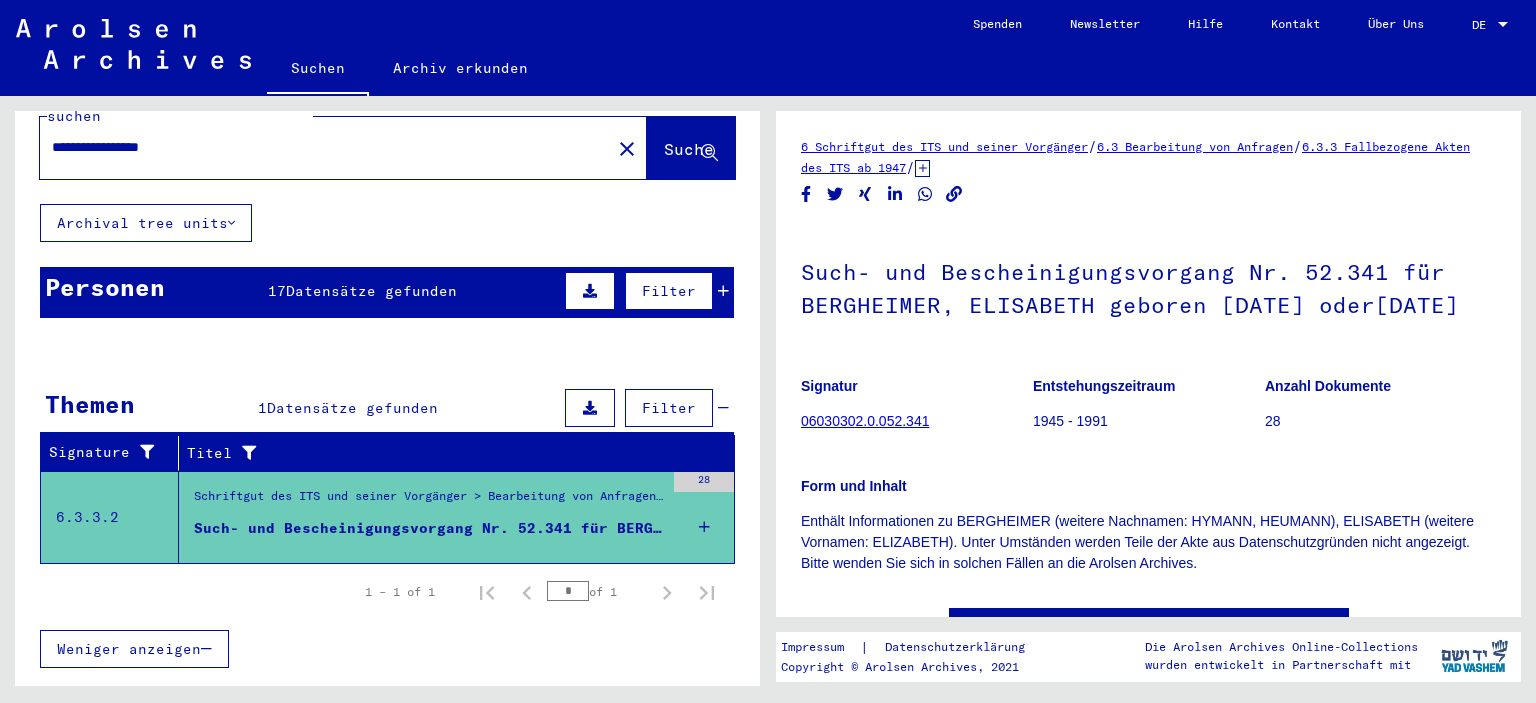 click on "Datensätze gefunden" at bounding box center (371, 291) 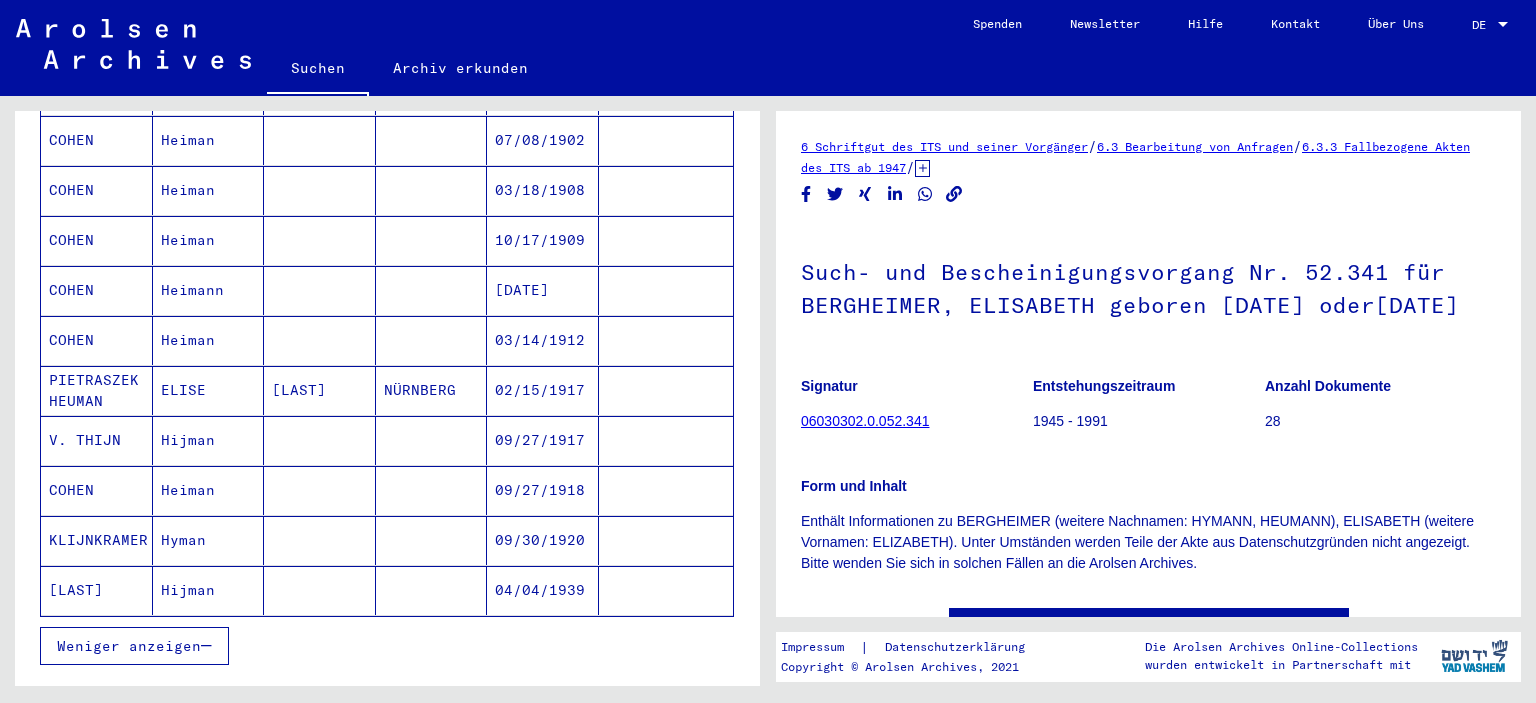 scroll, scrollTop: 713, scrollLeft: 0, axis: vertical 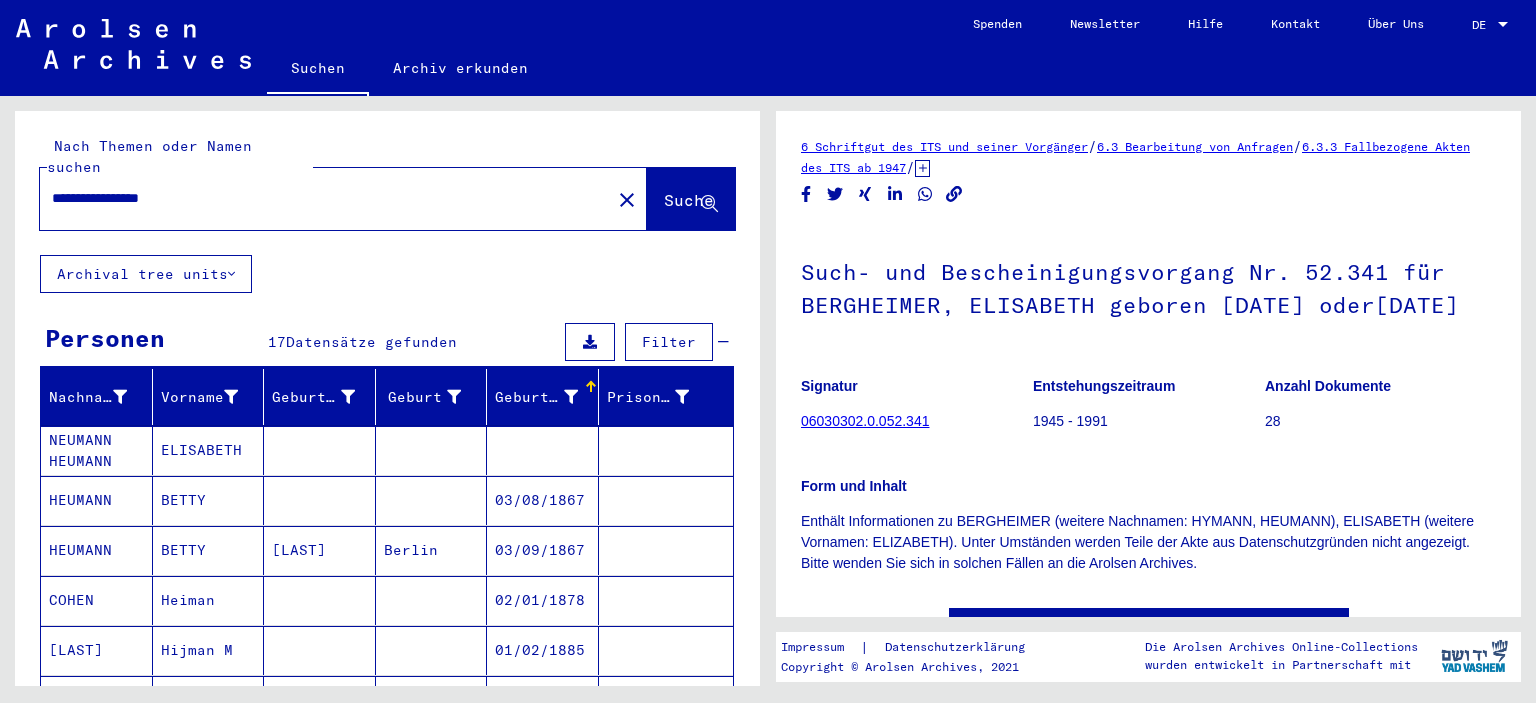 click on "**********" at bounding box center [325, 198] 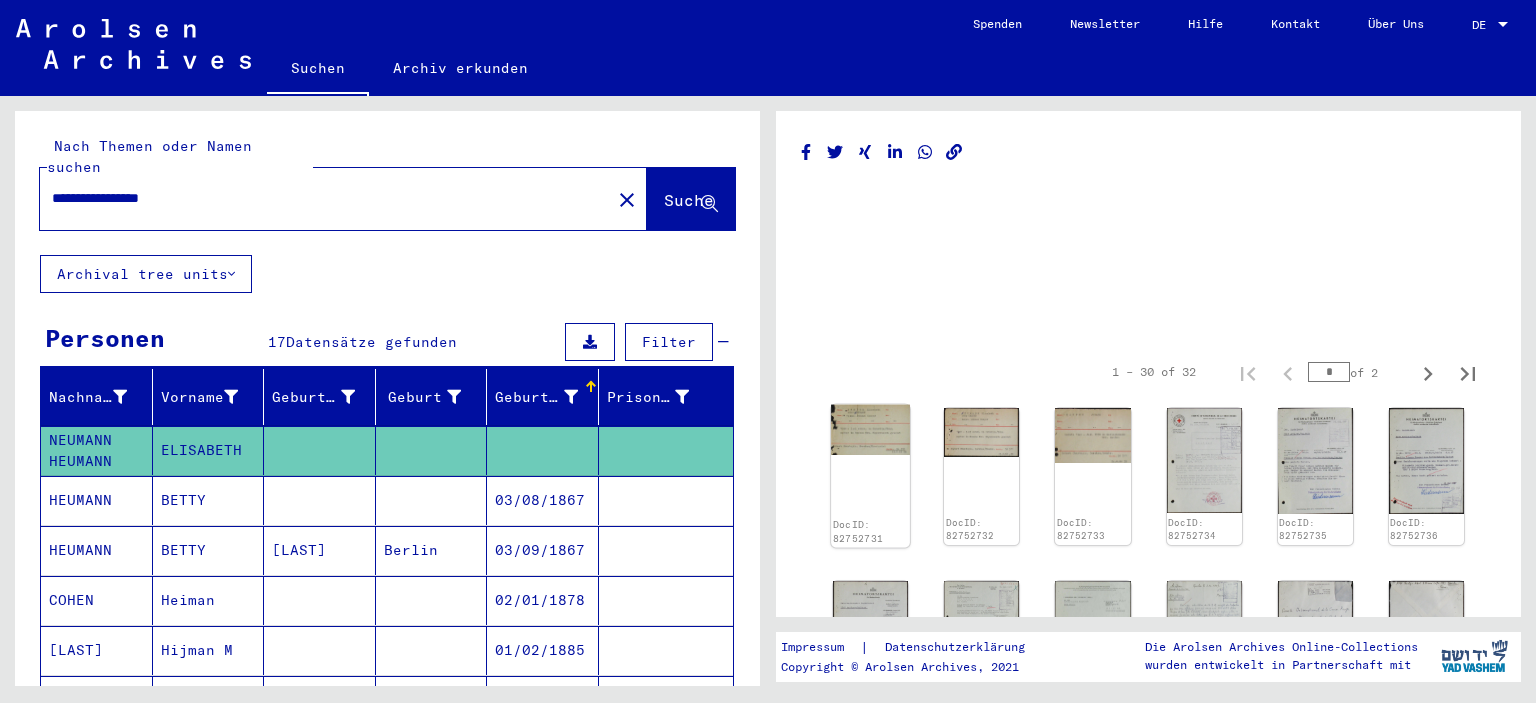 click 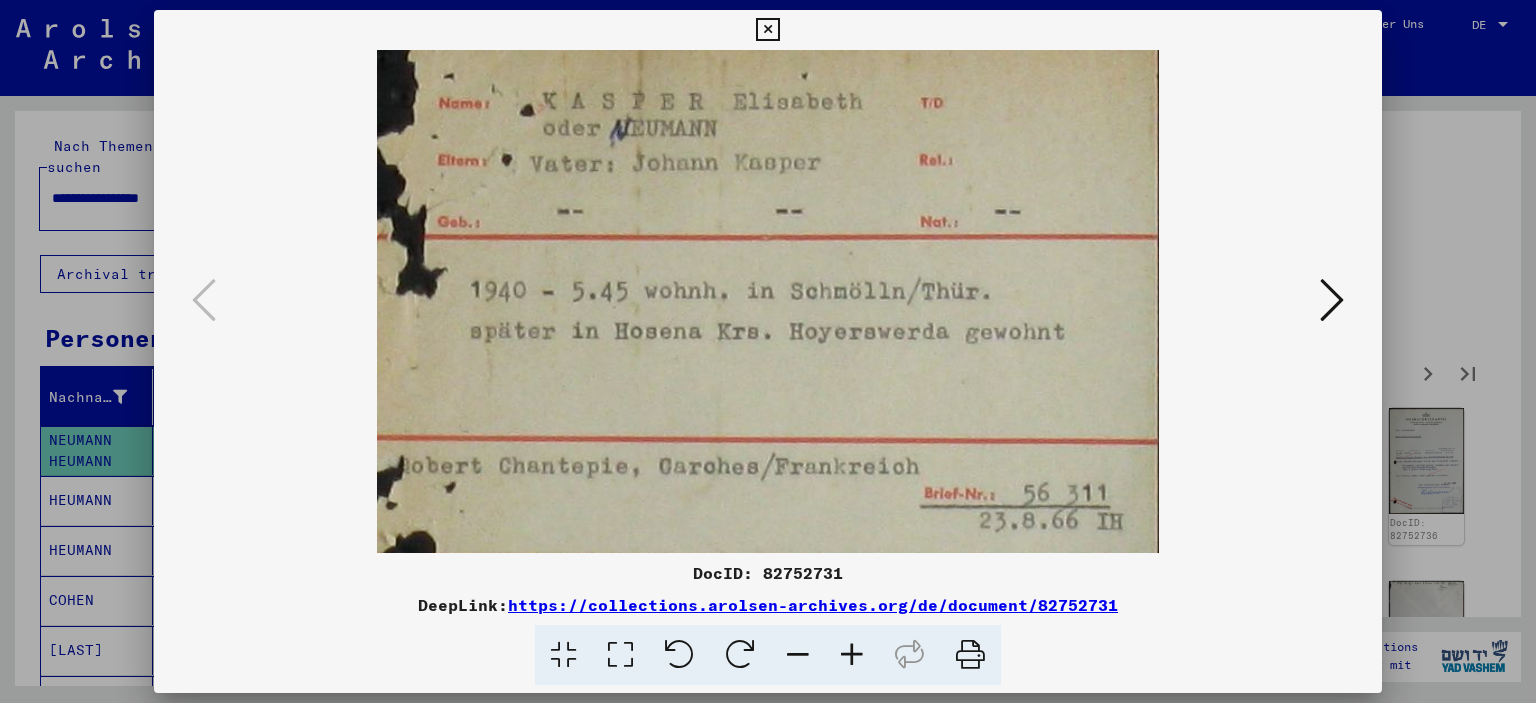 click at bounding box center (1332, 300) 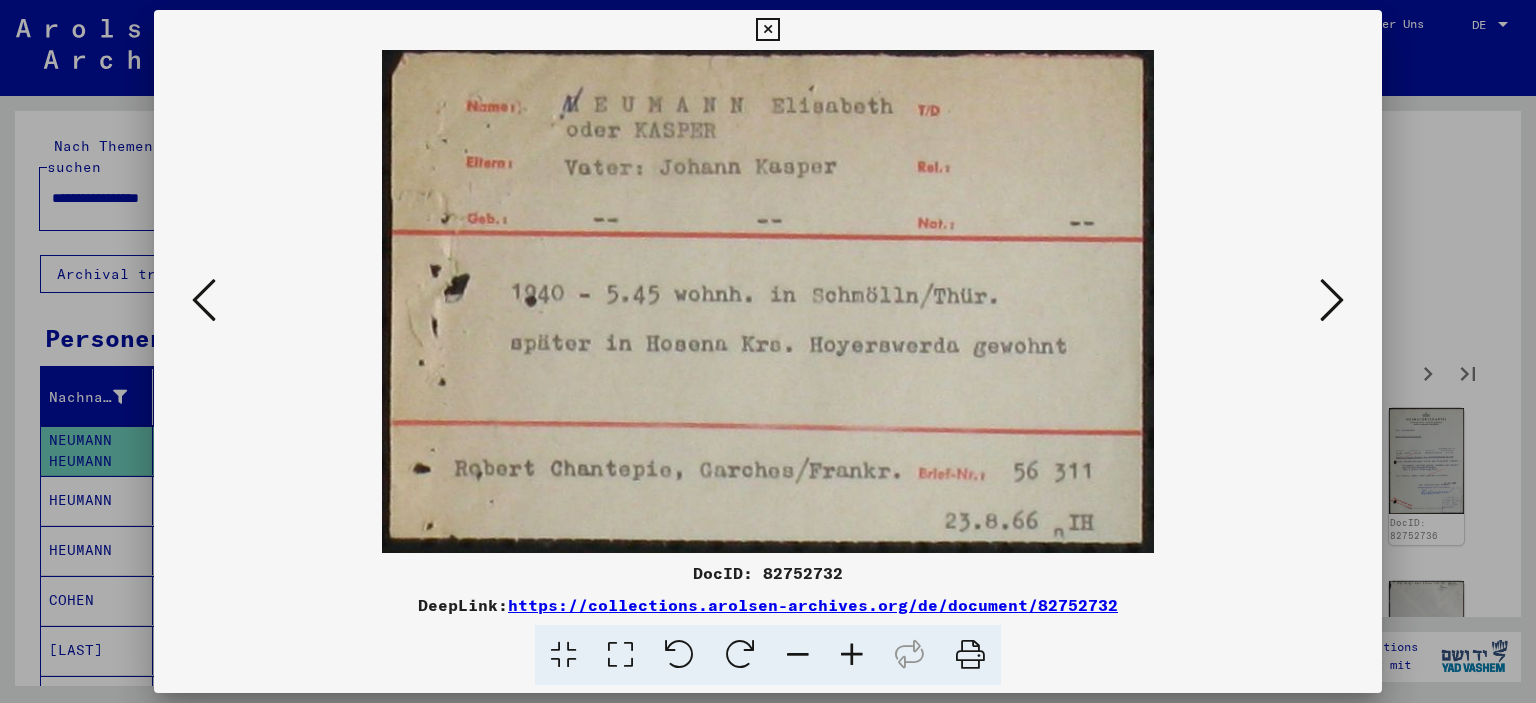 click at bounding box center (1332, 300) 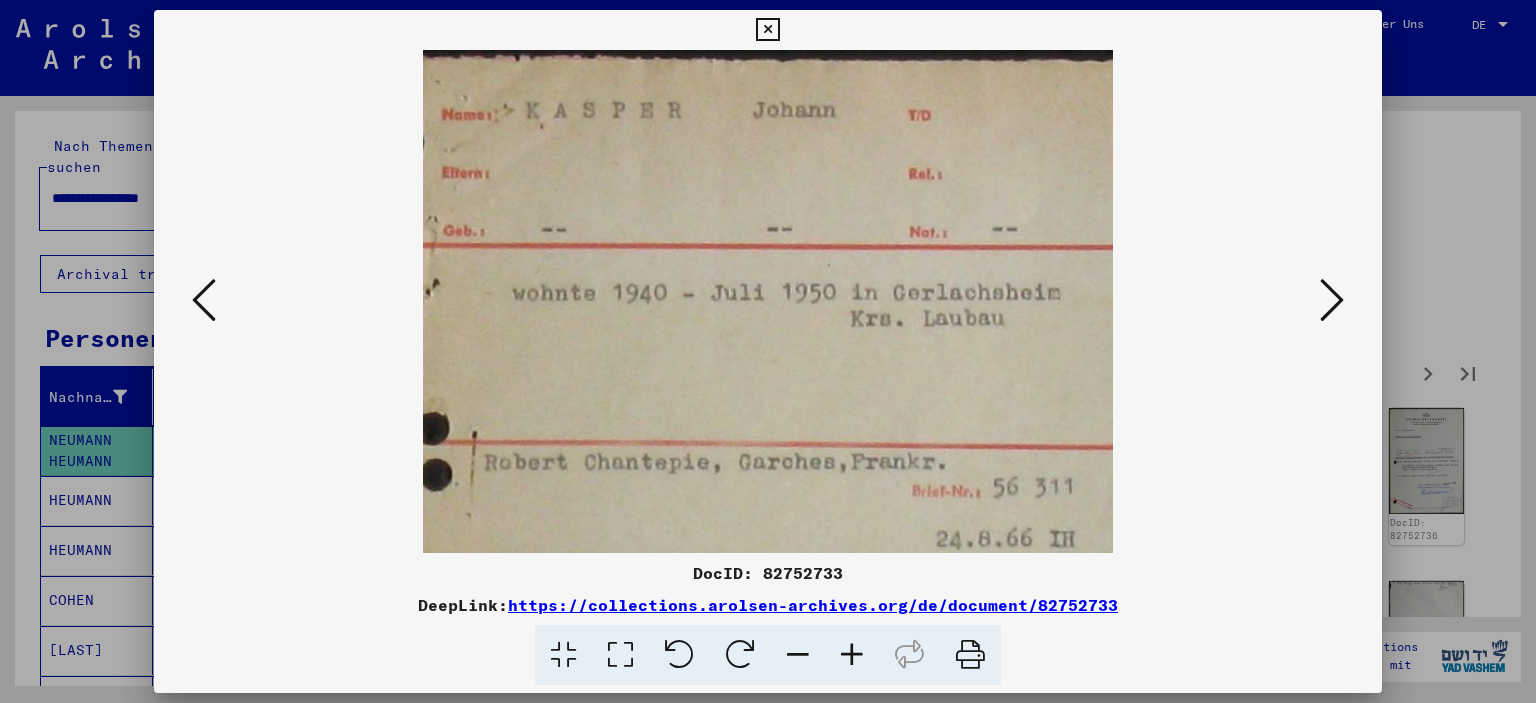click at bounding box center (1332, 300) 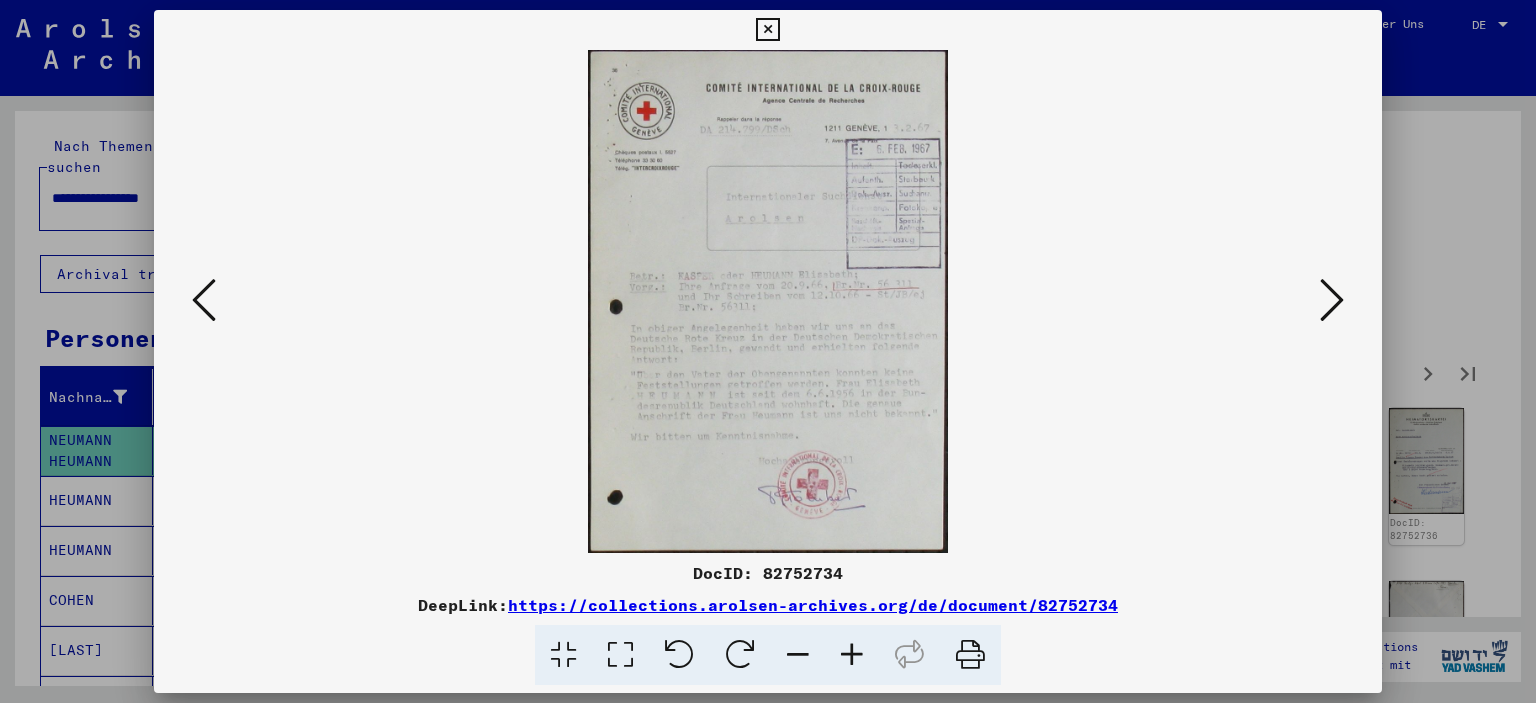 click at bounding box center (1332, 300) 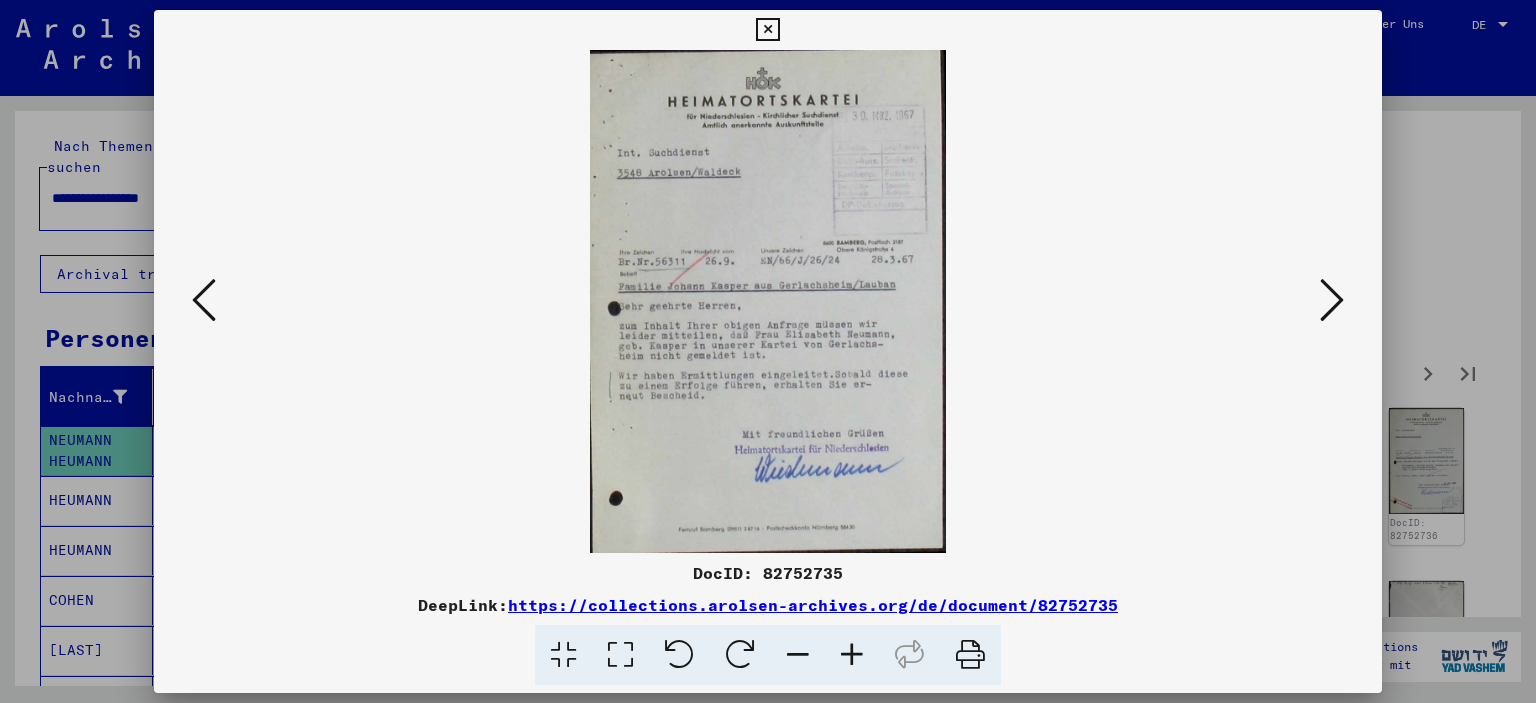 click at bounding box center [1332, 300] 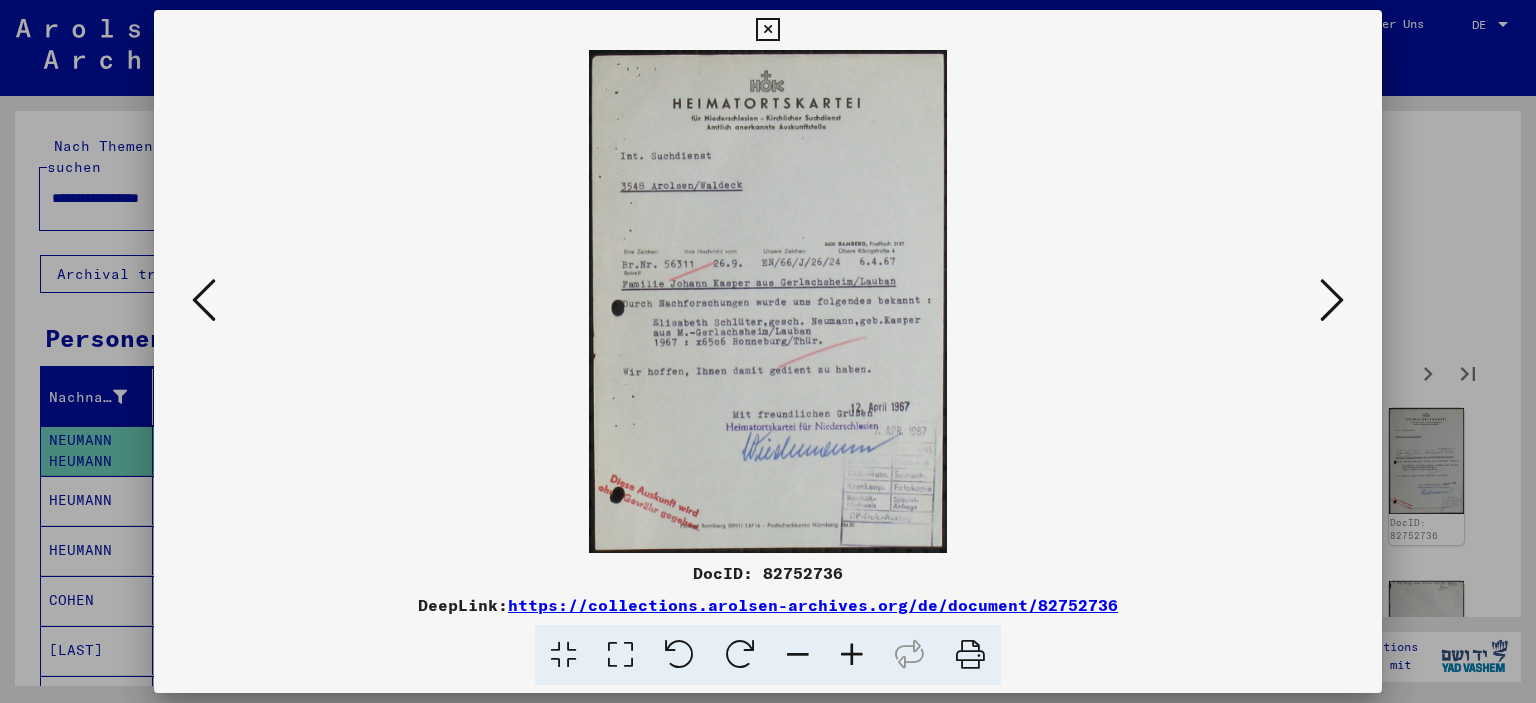 click at bounding box center [1332, 300] 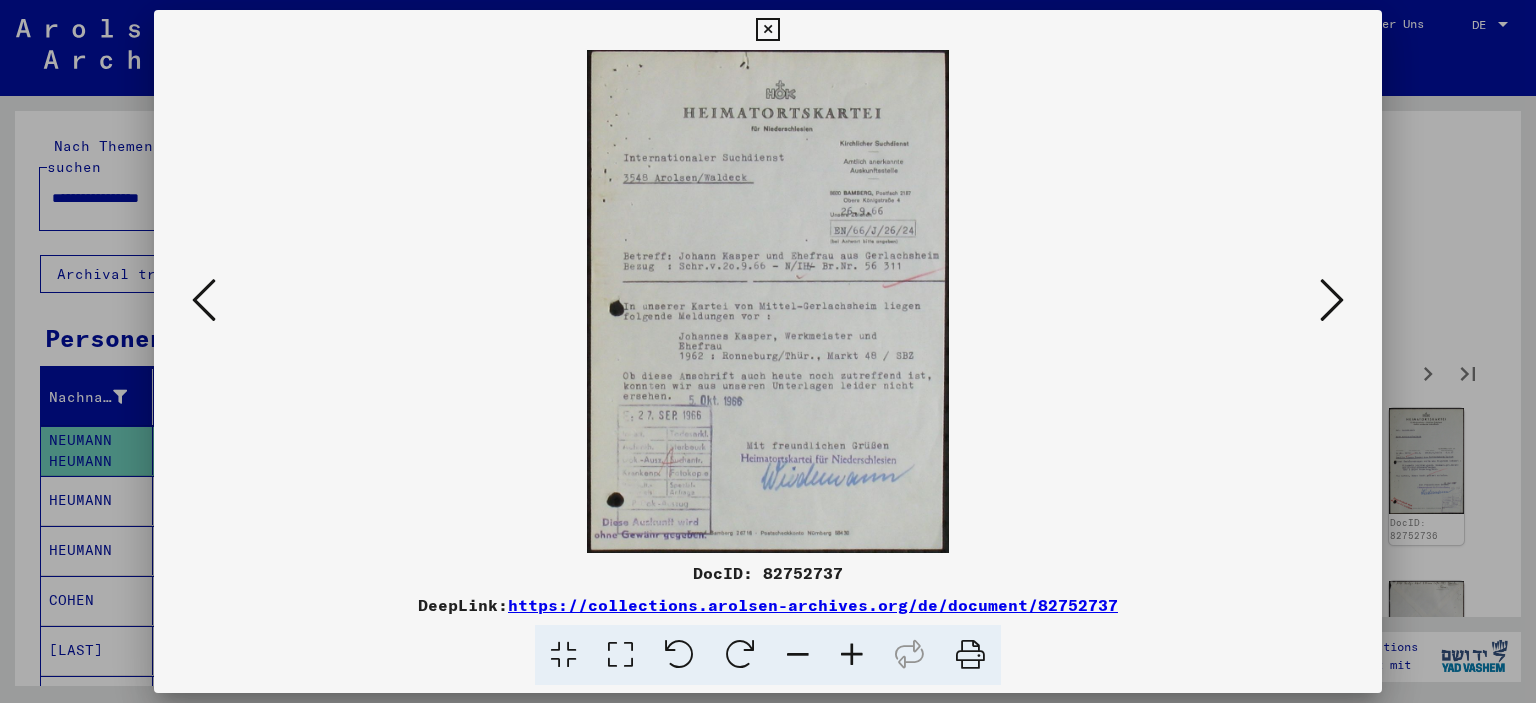 click at bounding box center (1332, 300) 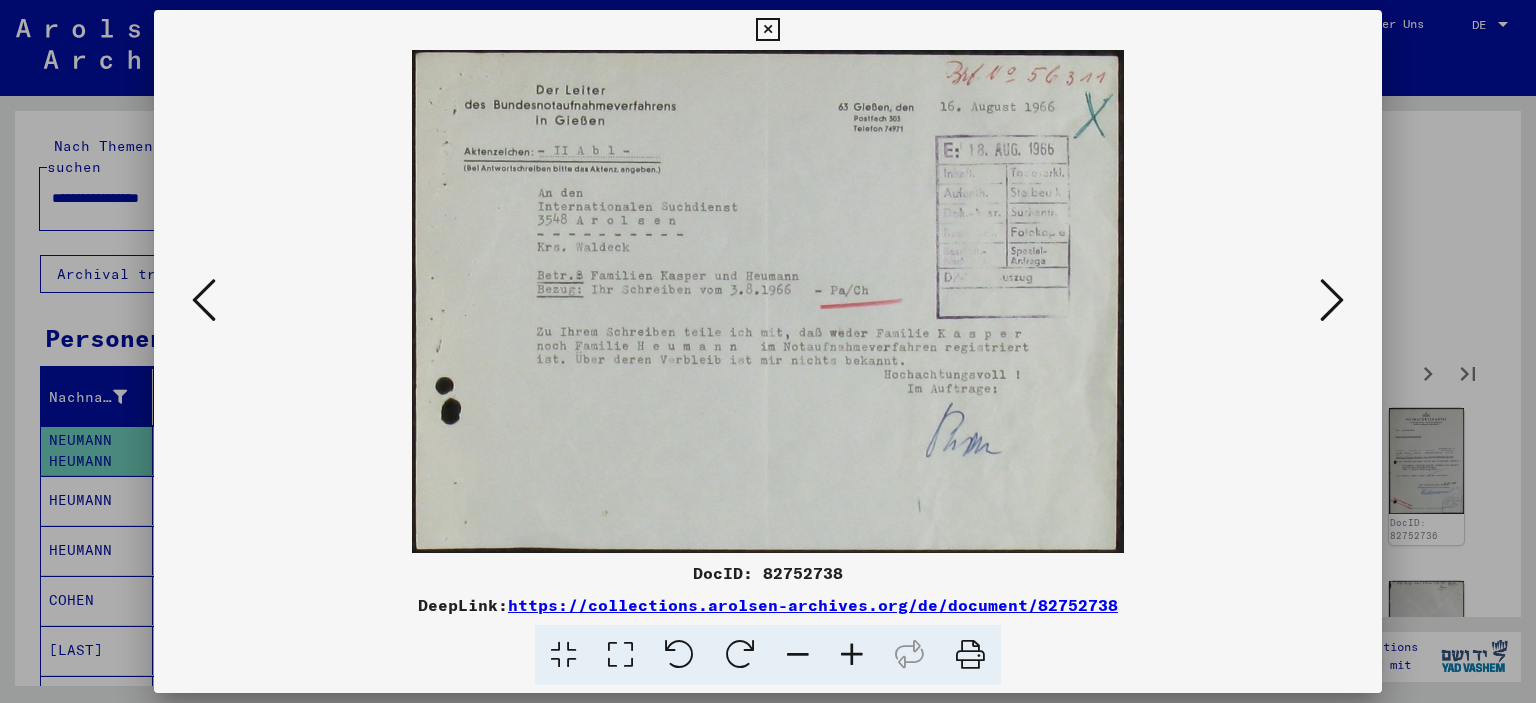 click at bounding box center (1332, 300) 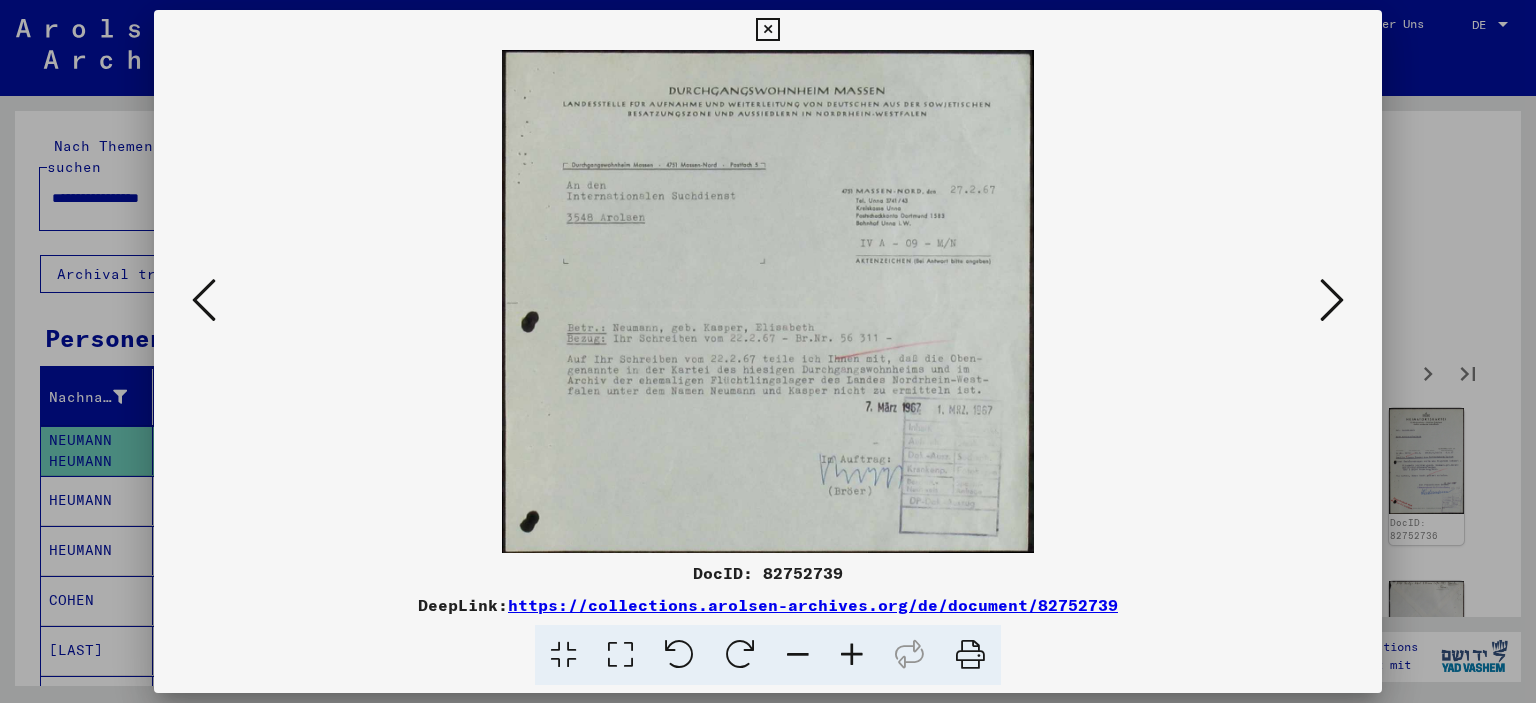 click at bounding box center (767, 30) 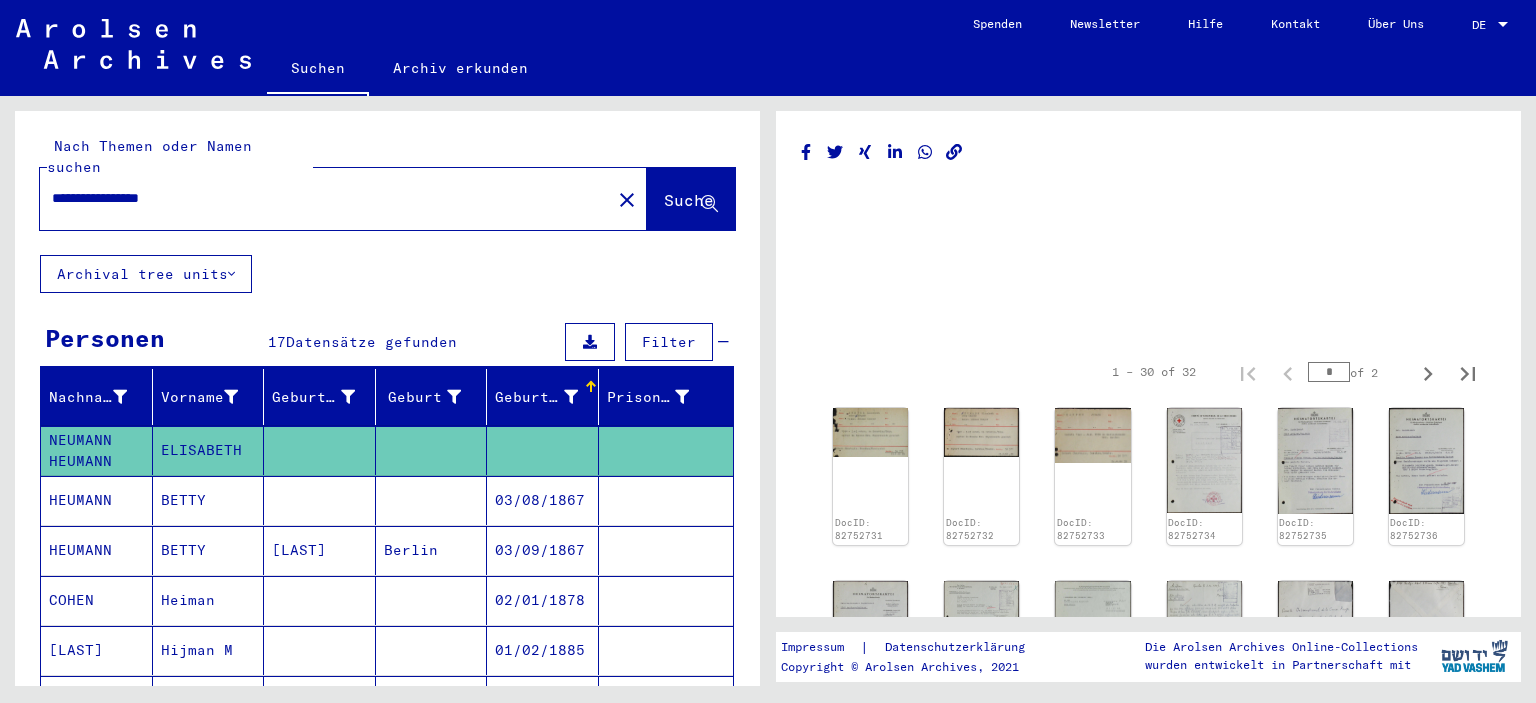 click on "Suche" 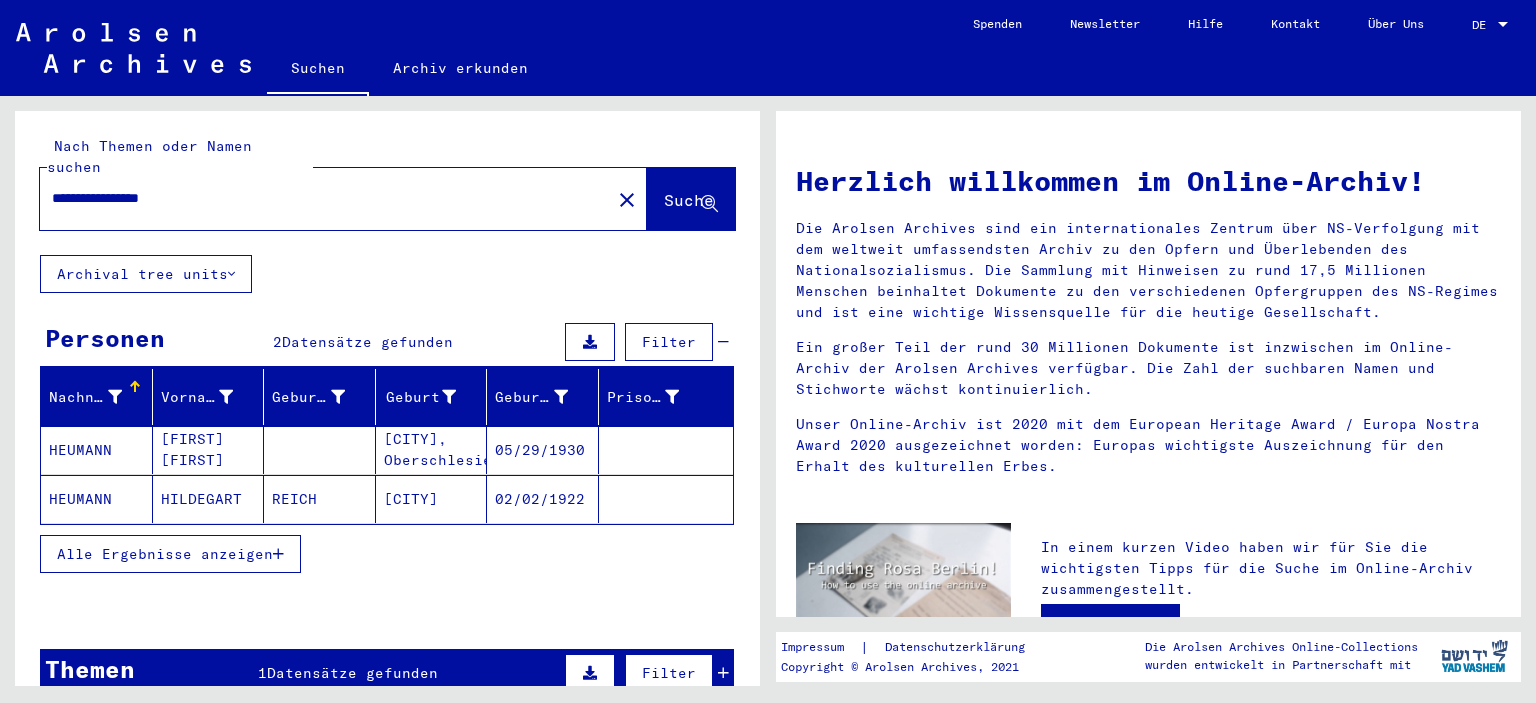 scroll, scrollTop: 110, scrollLeft: 0, axis: vertical 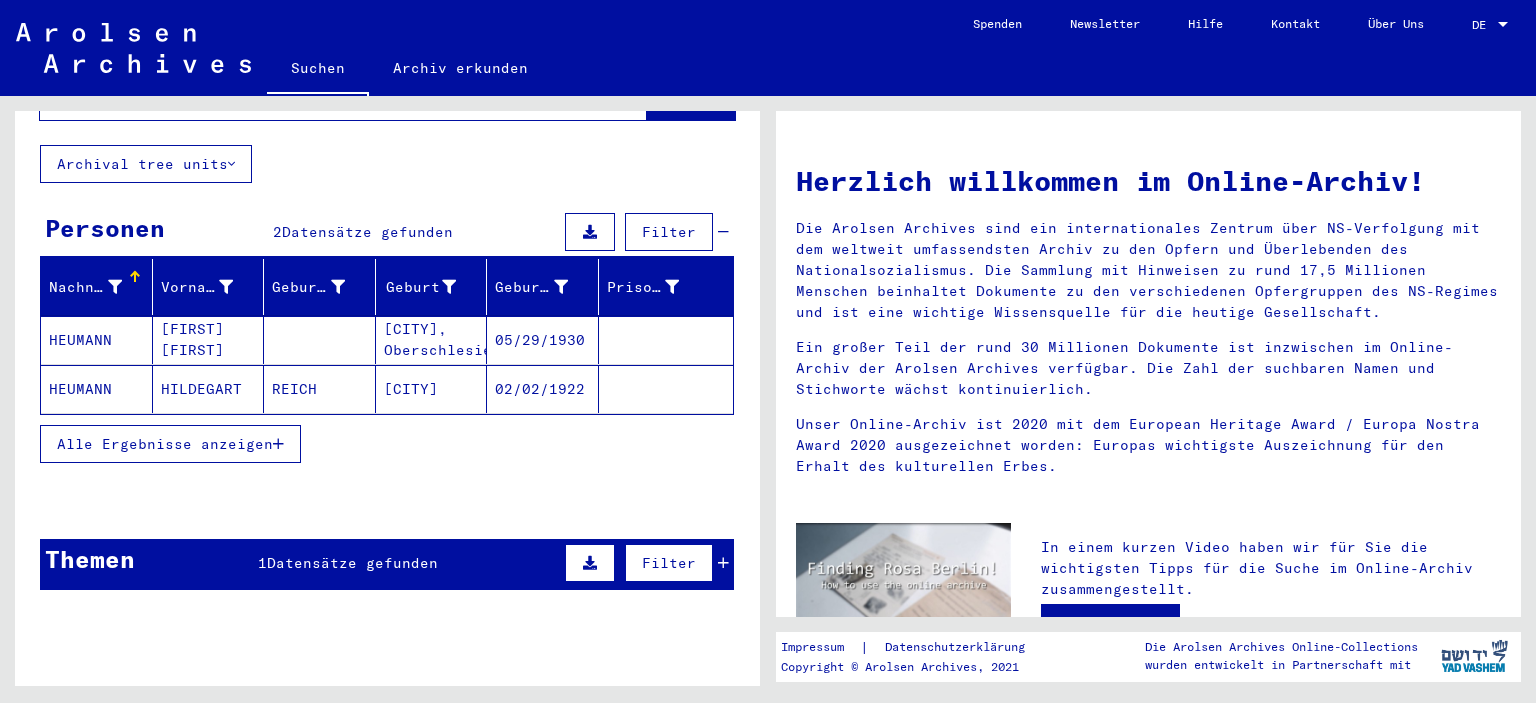 click on "Datensätze gefunden" at bounding box center [352, 563] 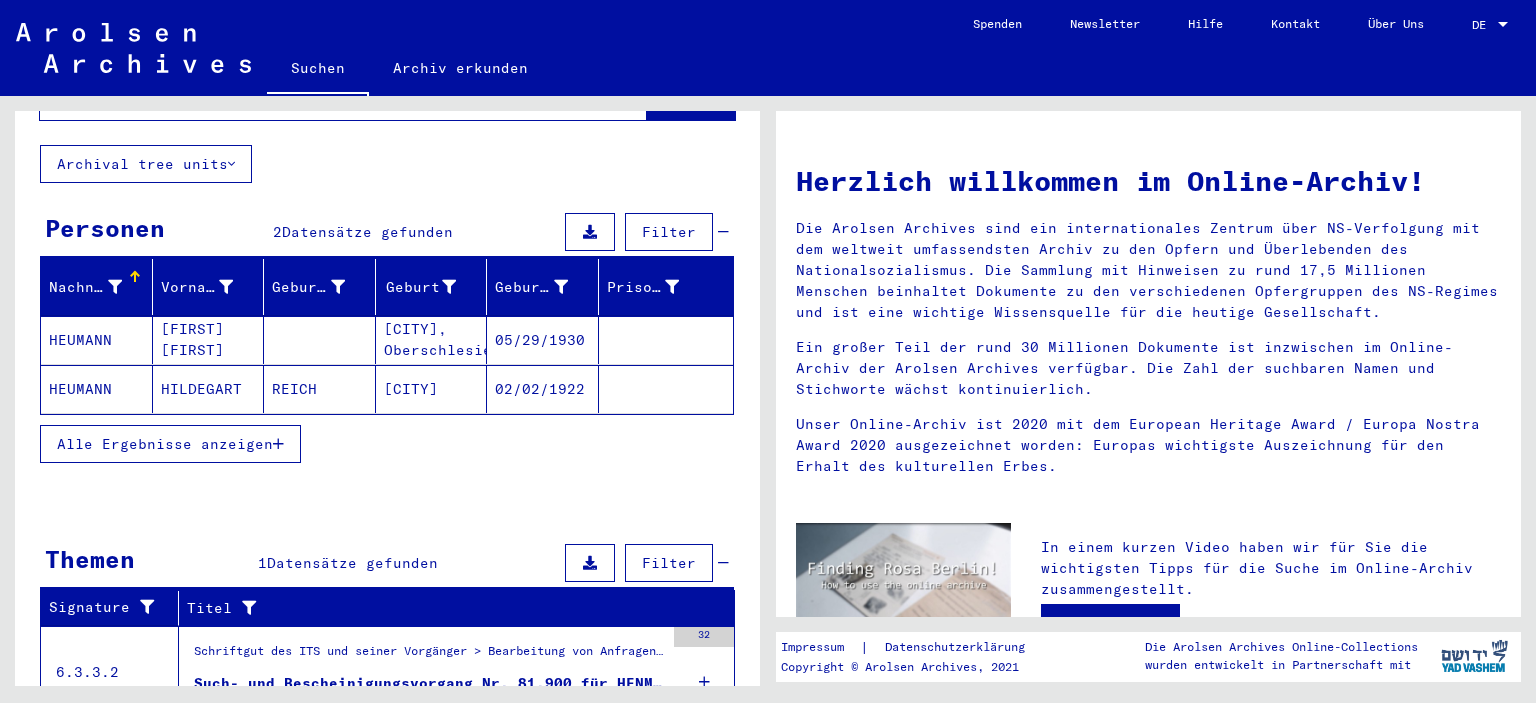 click on "Such- und Bescheinigungsvorgang Nr. 81.900 für HENMANN, ANITA geboren [DATE]" at bounding box center (429, 683) 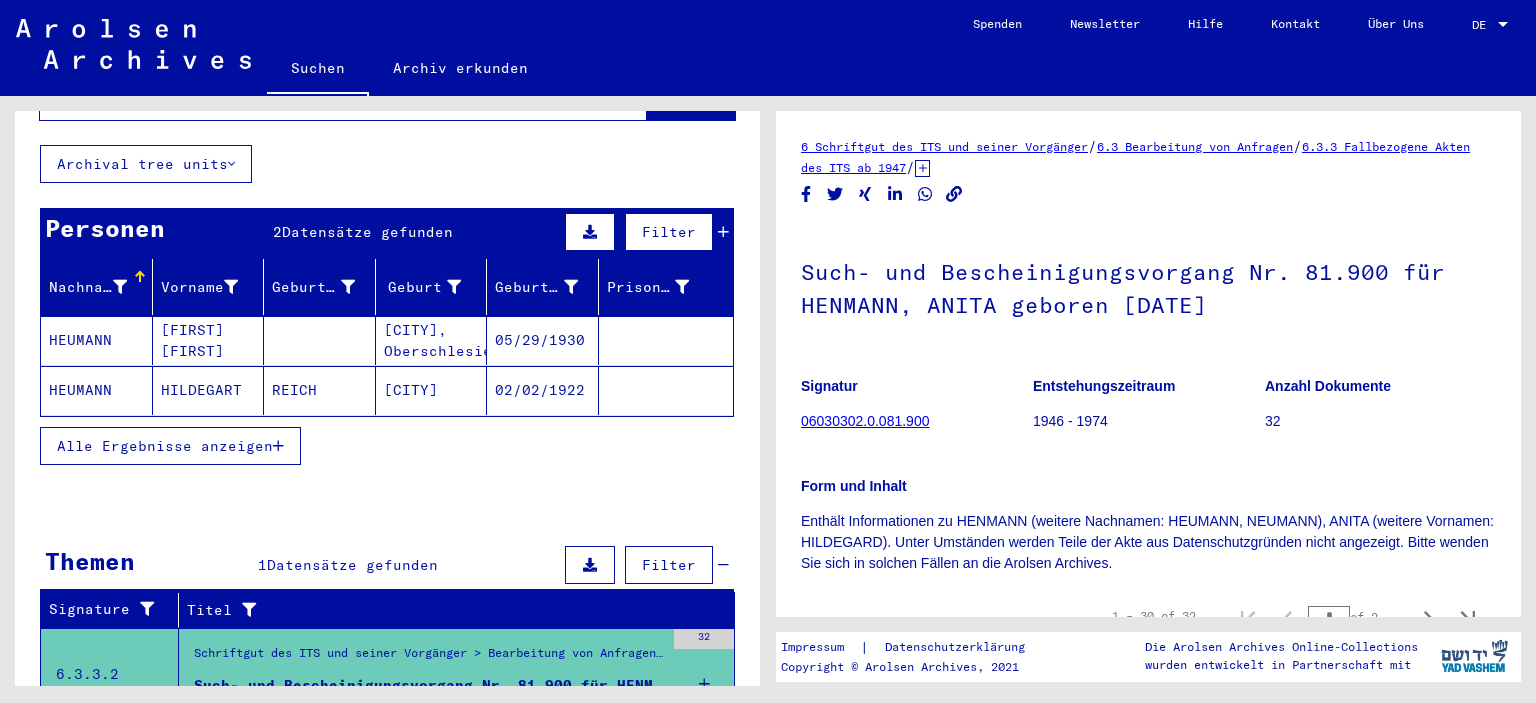 scroll, scrollTop: 18, scrollLeft: 0, axis: vertical 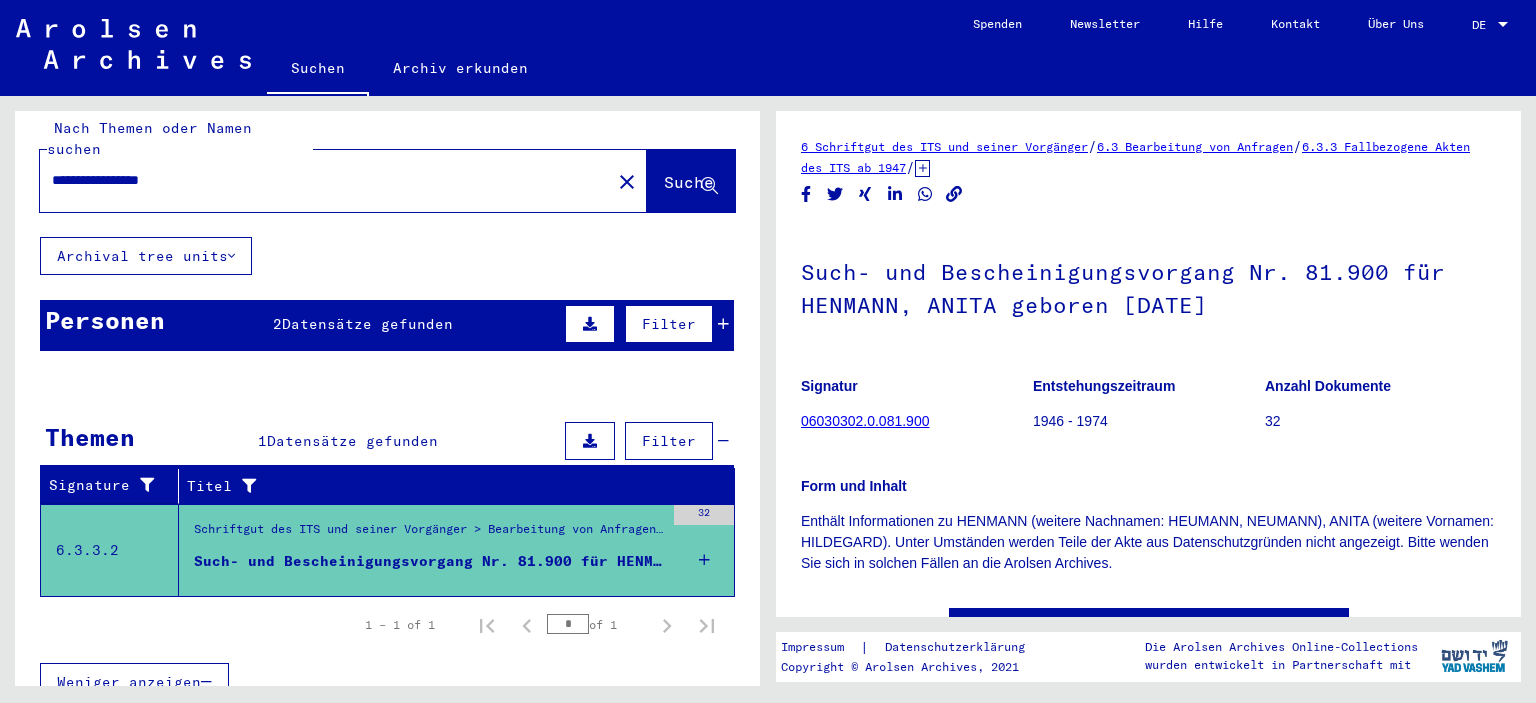 click on "Datensätze gefunden" at bounding box center [367, 324] 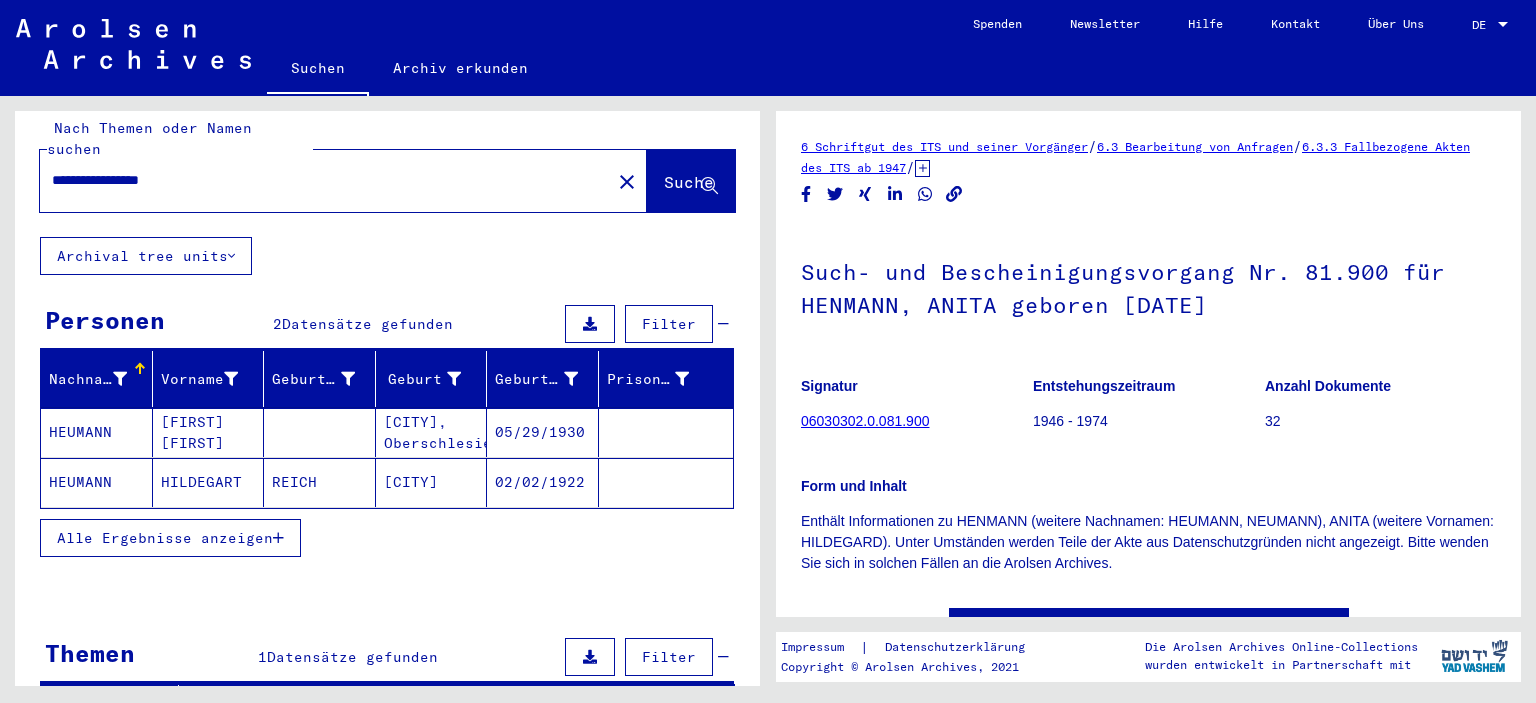 click on "05/29/1930" at bounding box center [543, 482] 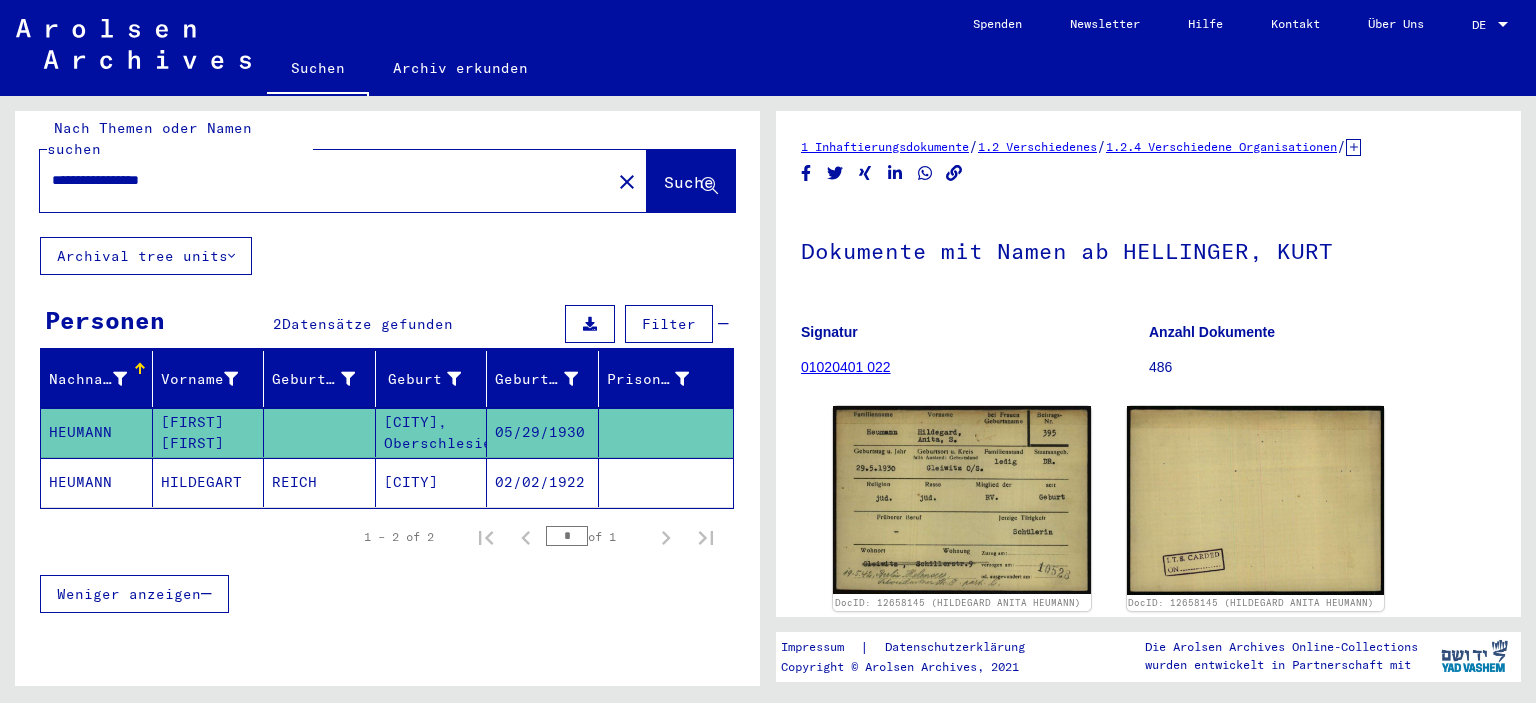 click on "**********" 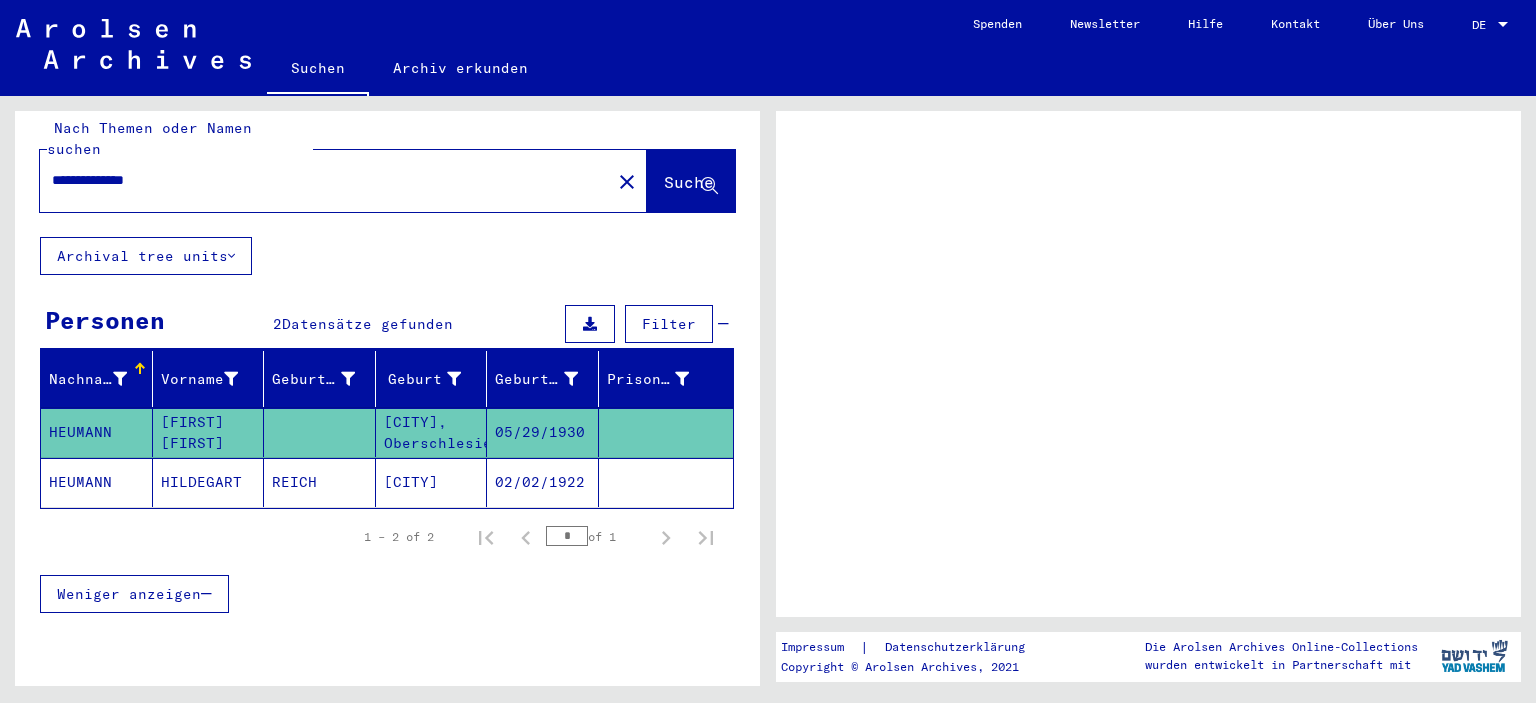 scroll, scrollTop: 0, scrollLeft: 0, axis: both 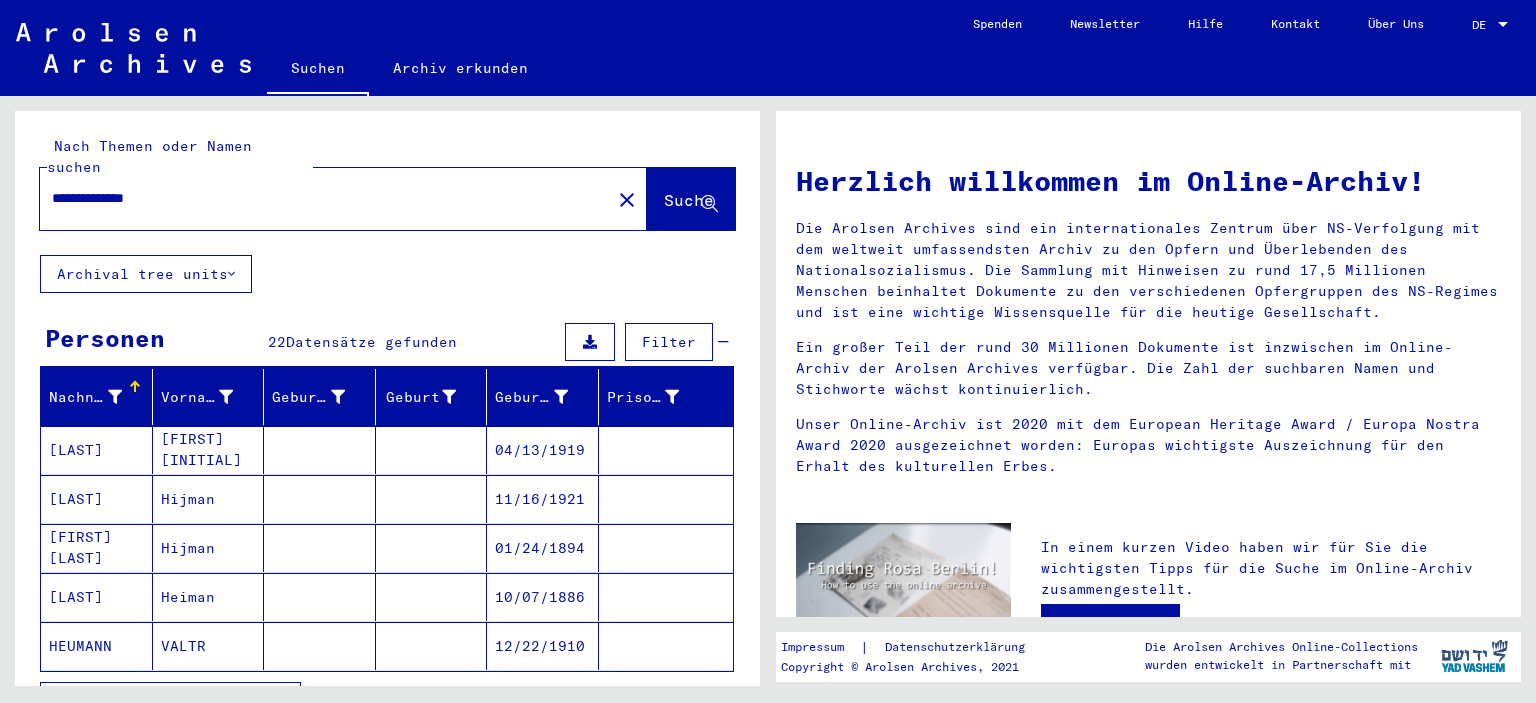 click on "Alle Ergebnisse anzeigen" at bounding box center (165, 701) 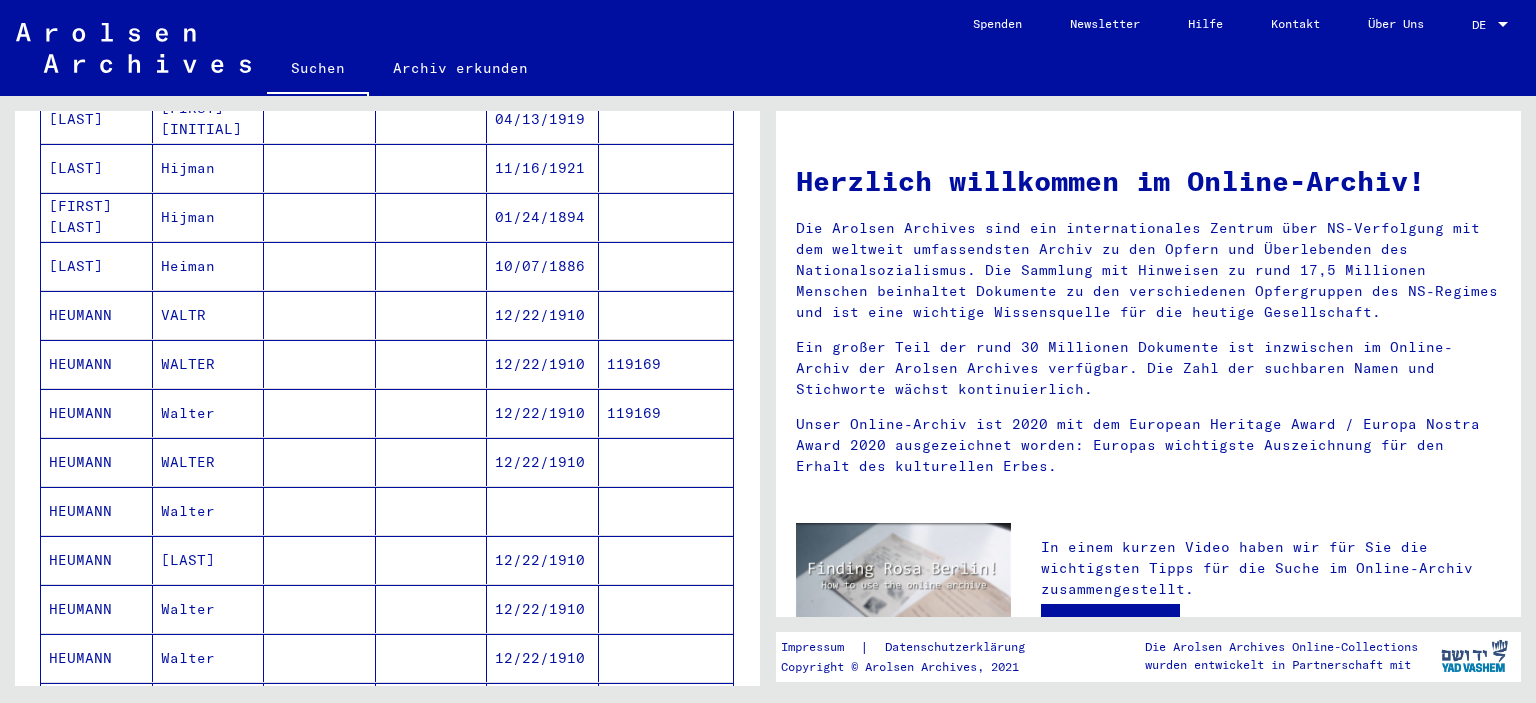 scroll, scrollTop: 0, scrollLeft: 0, axis: both 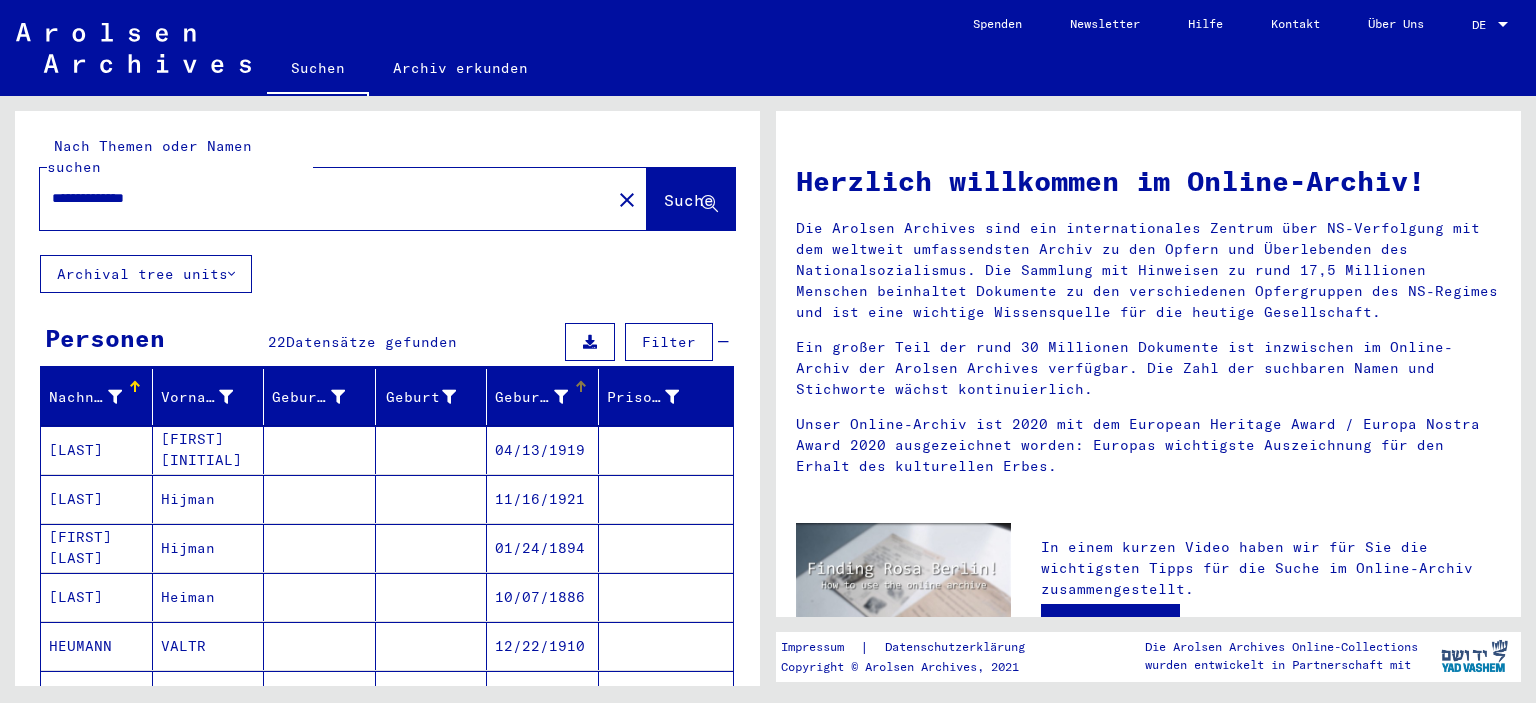 click at bounding box center [579, 384] 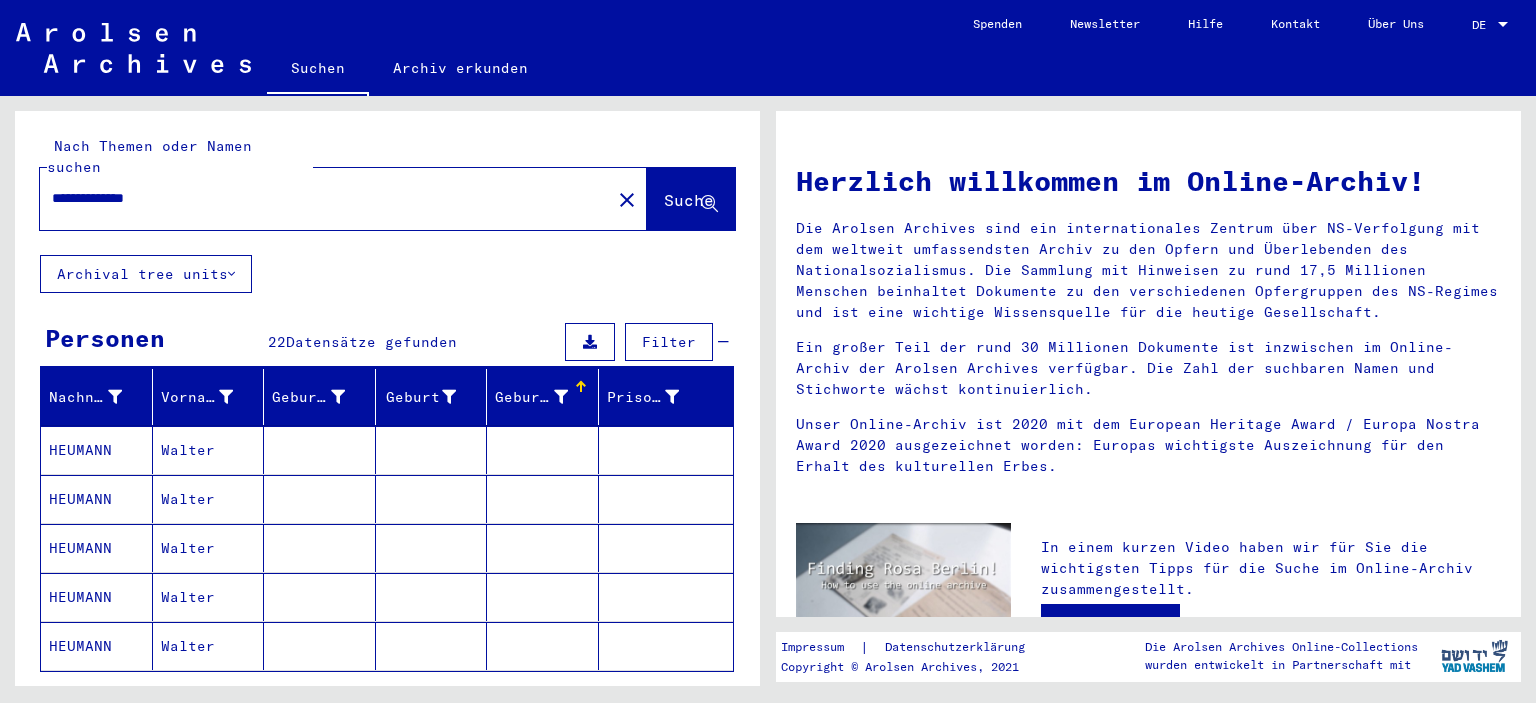 click at bounding box center (581, 387) 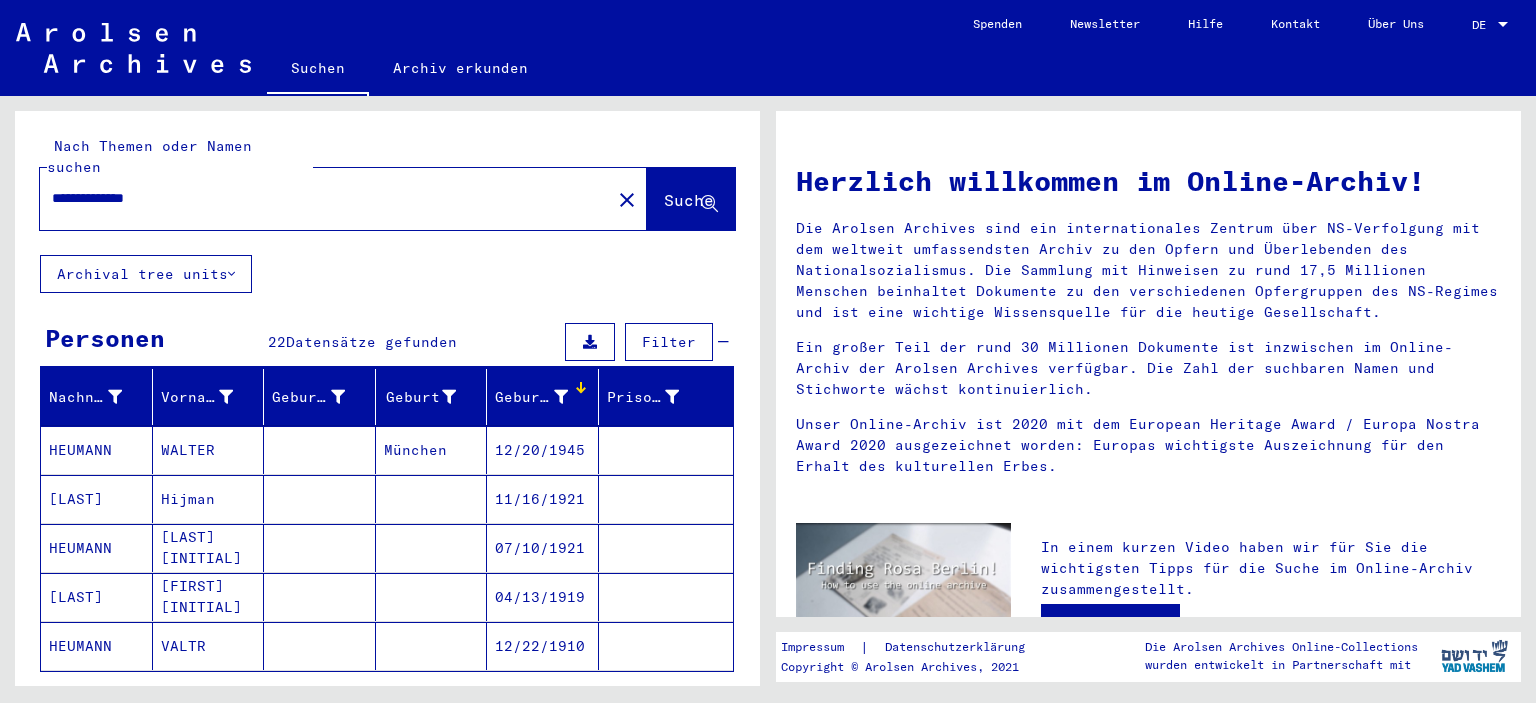 click on "WALTER" at bounding box center [209, 499] 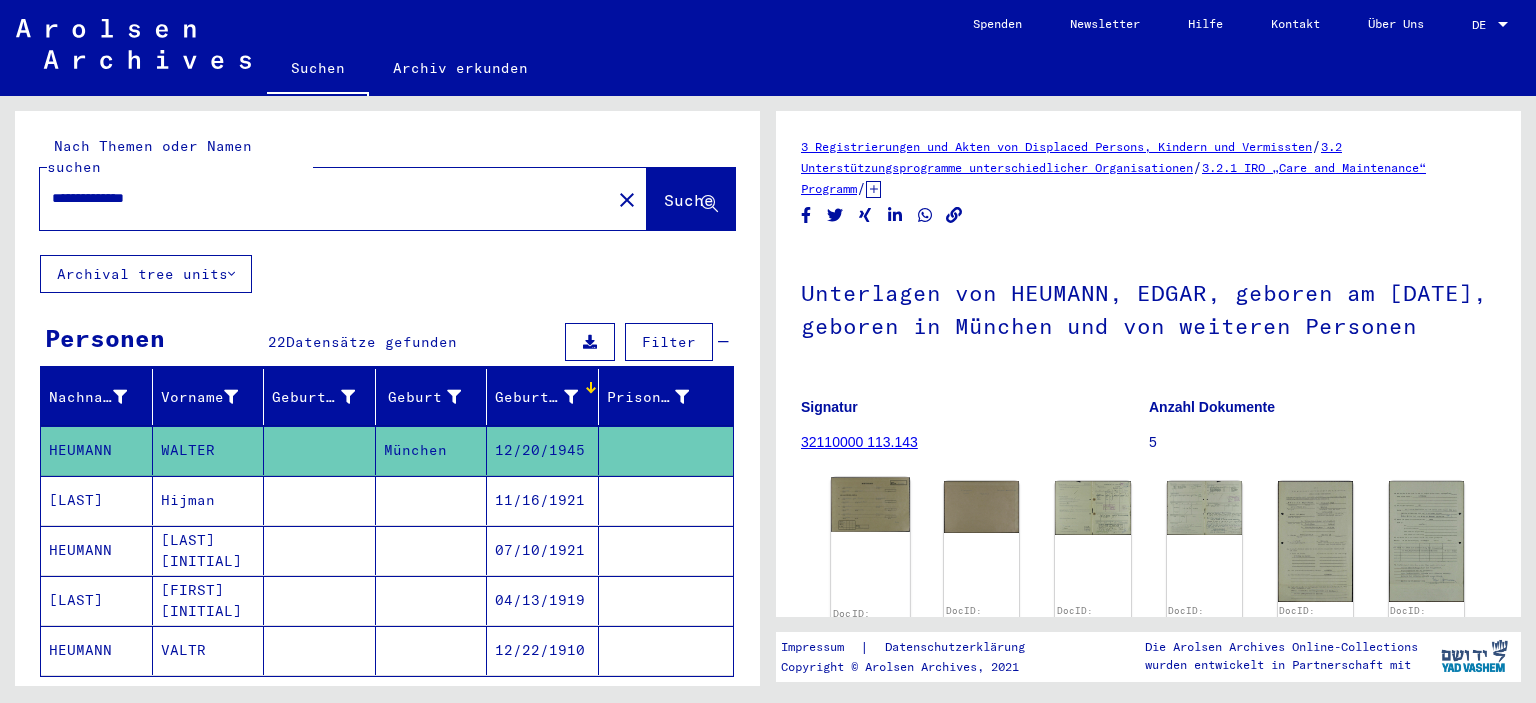 click 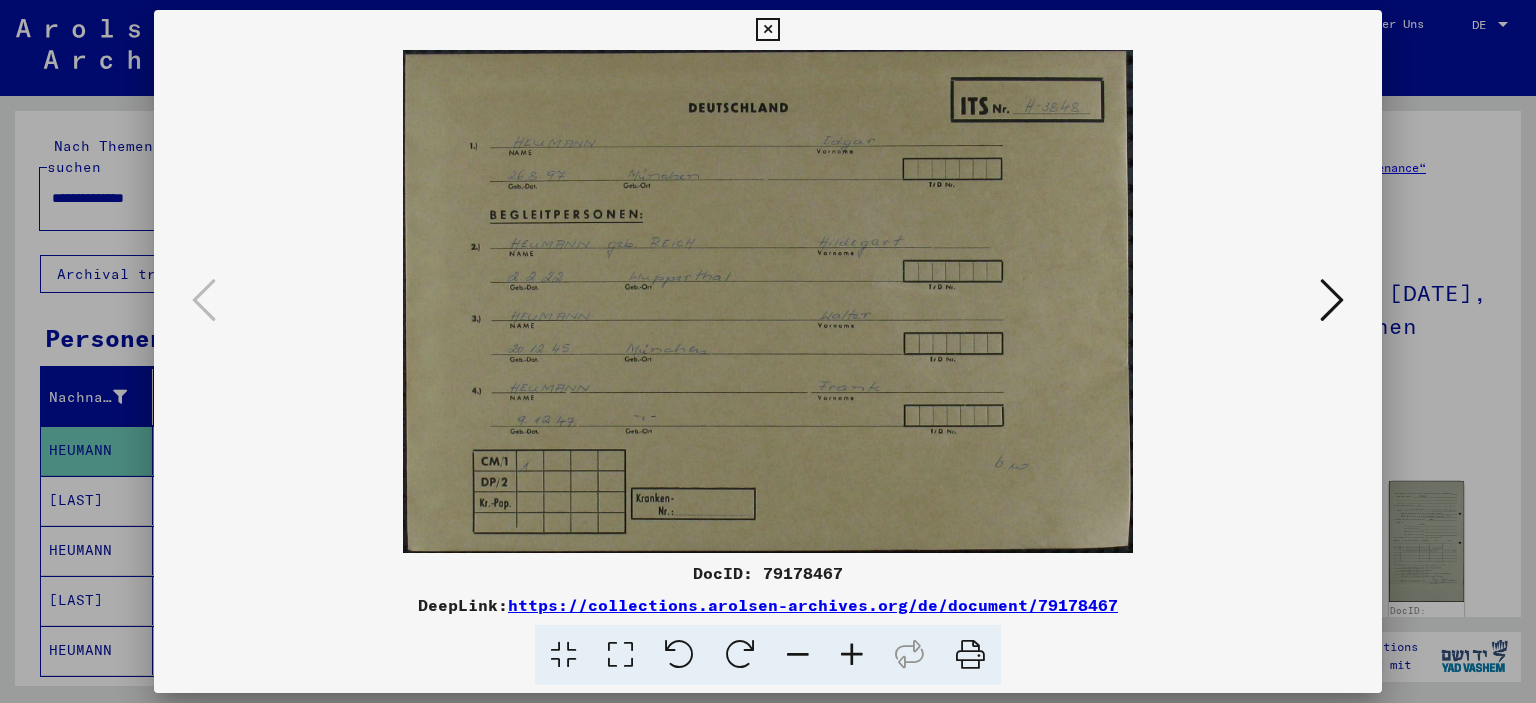 click at bounding box center (1332, 300) 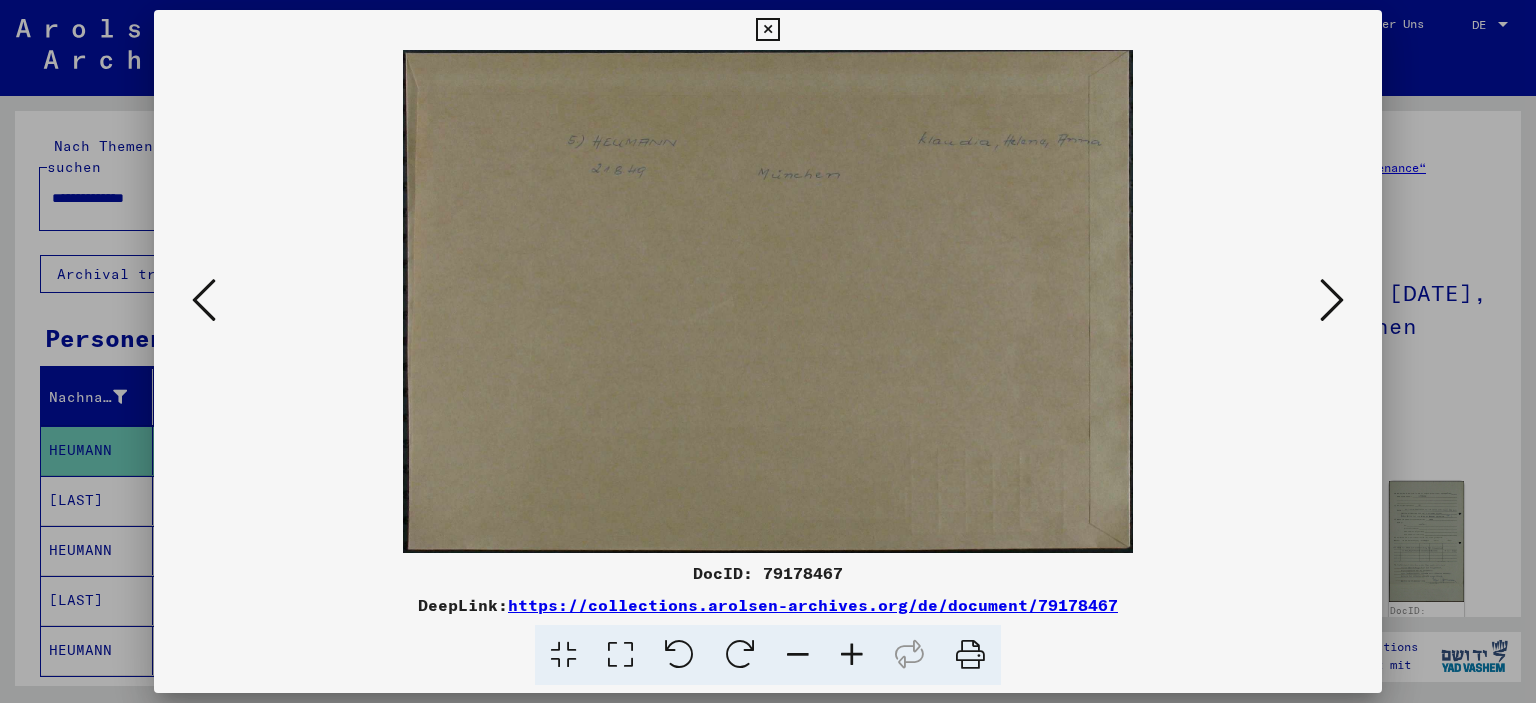 click at bounding box center [1332, 300] 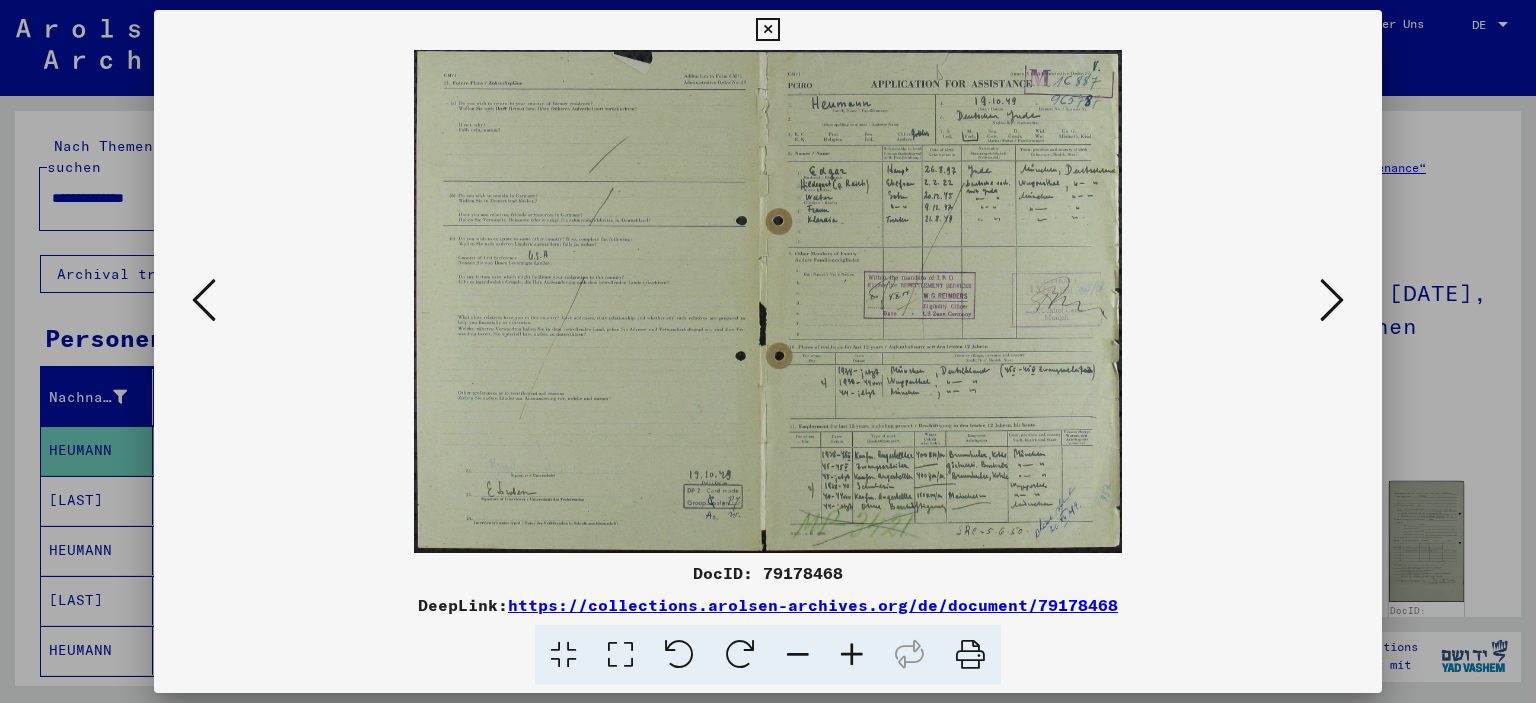 click at bounding box center [1332, 300] 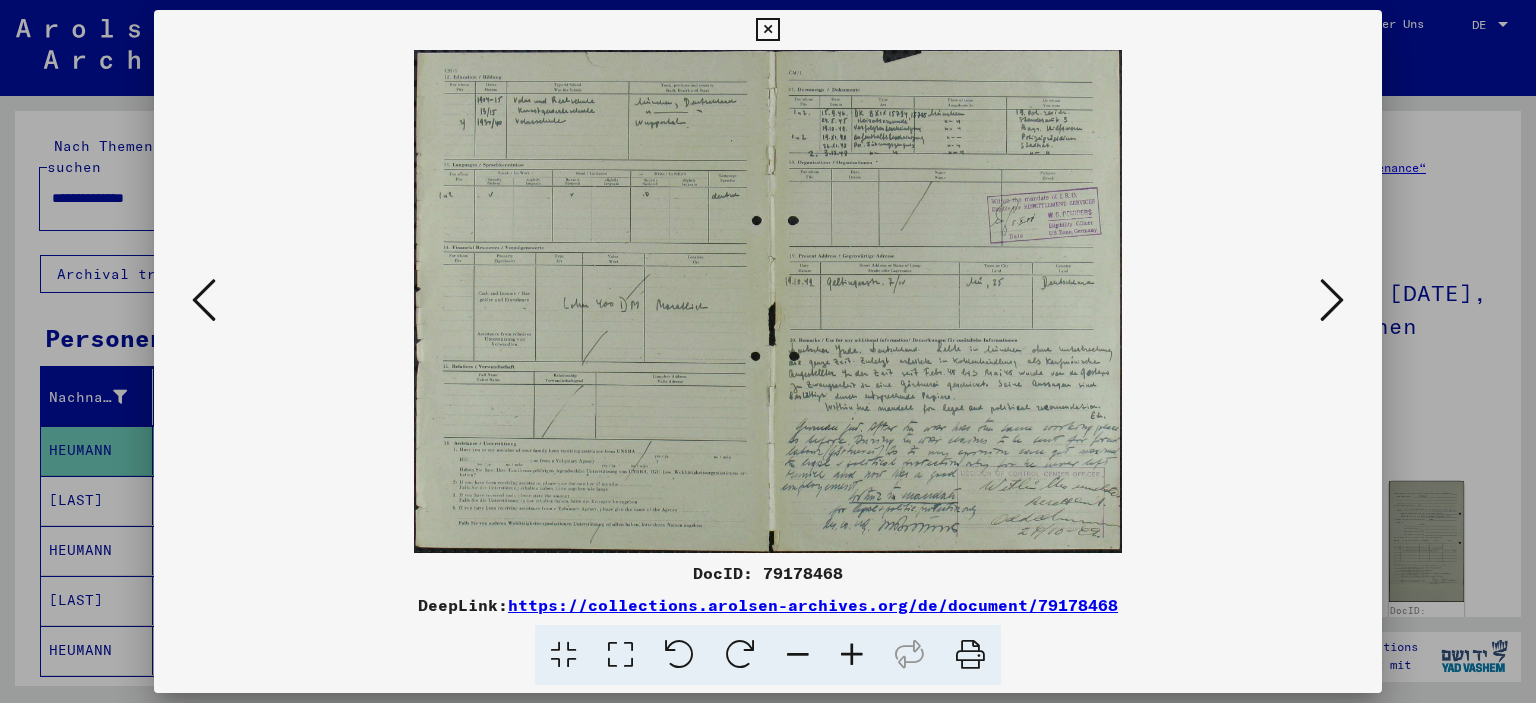 click at bounding box center (1332, 300) 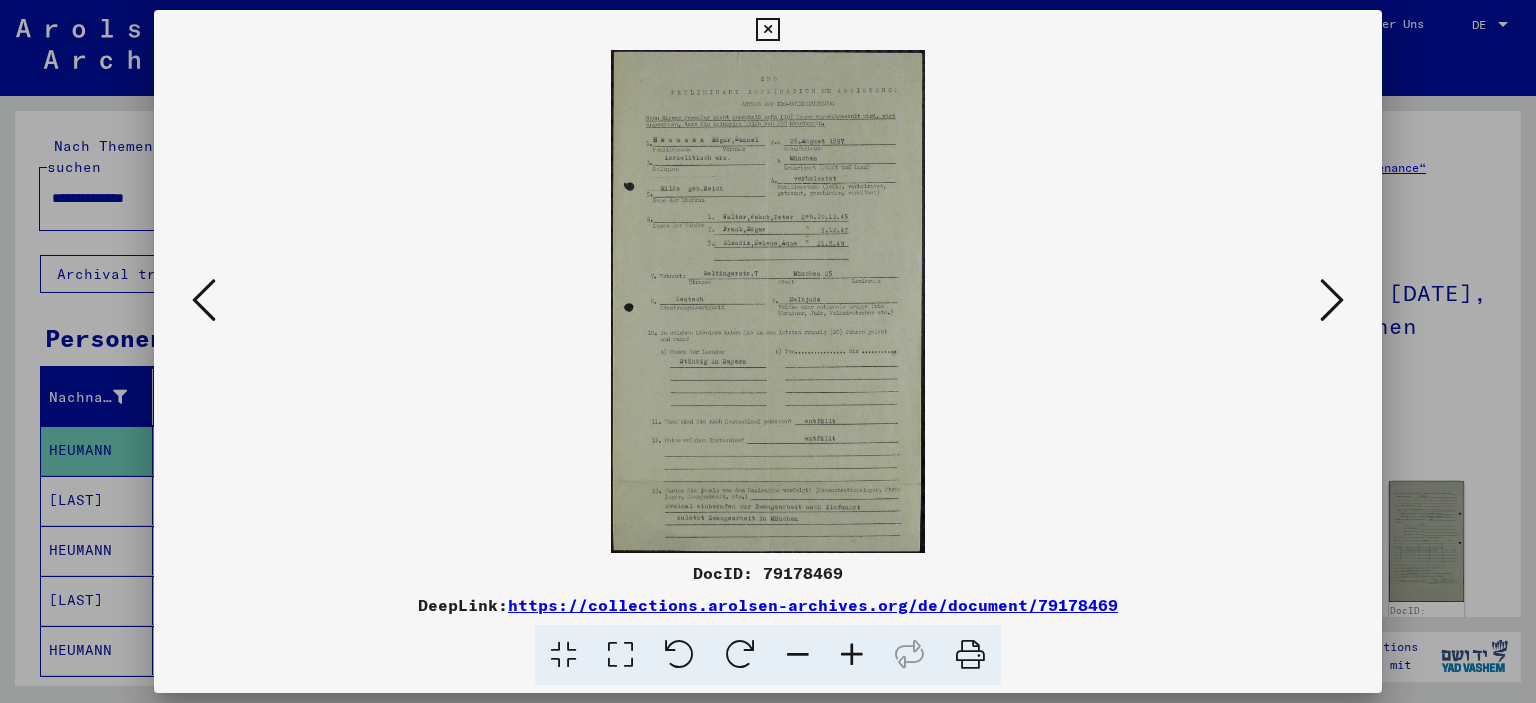 click at bounding box center [1332, 300] 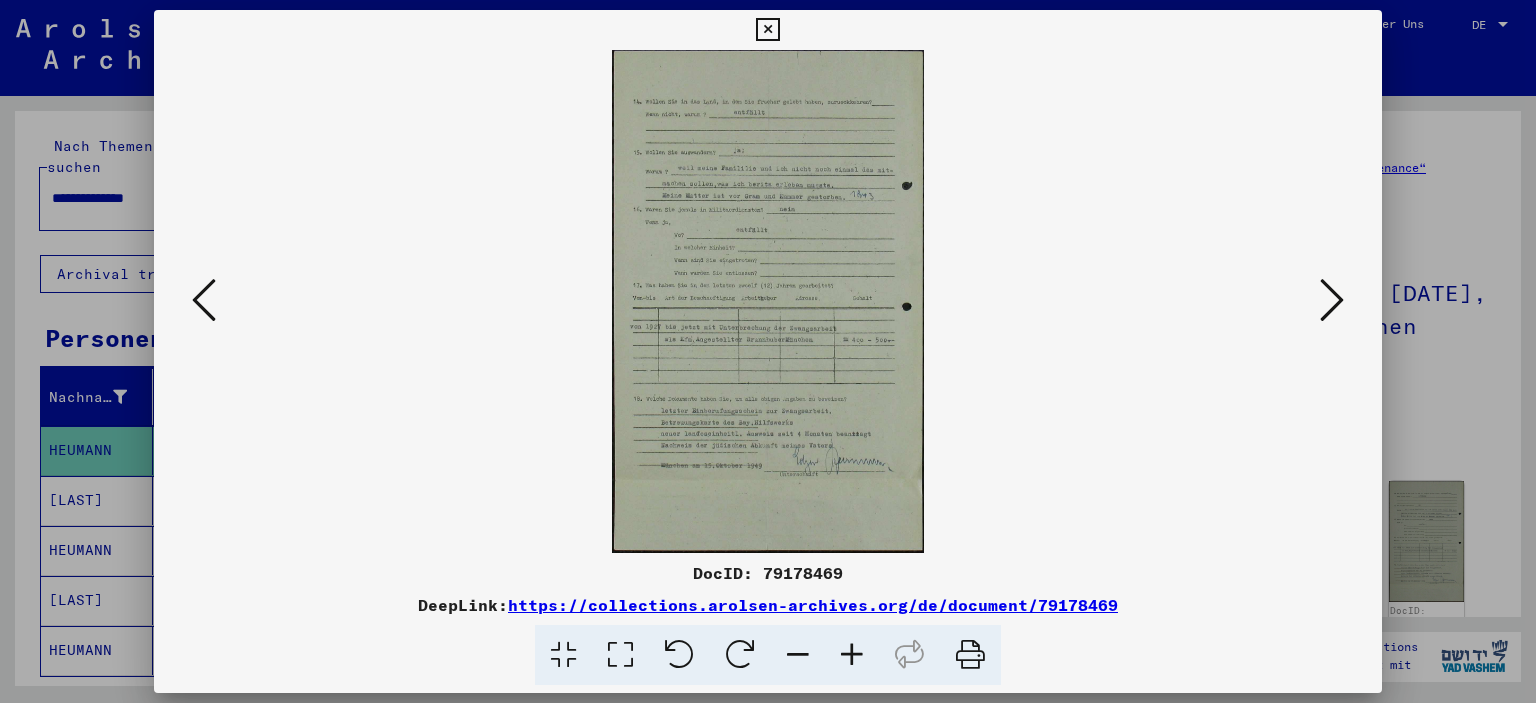 click at bounding box center (1332, 300) 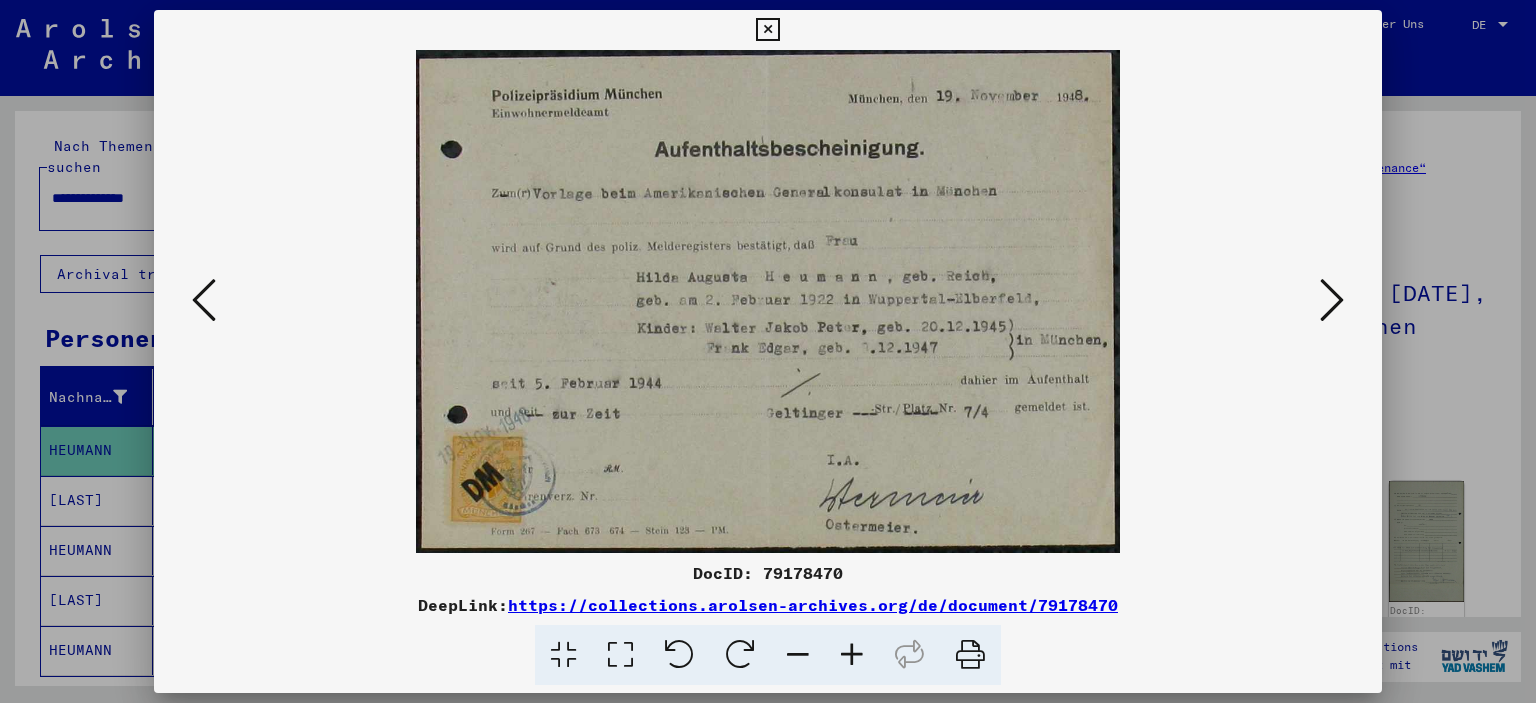 click at bounding box center (767, 30) 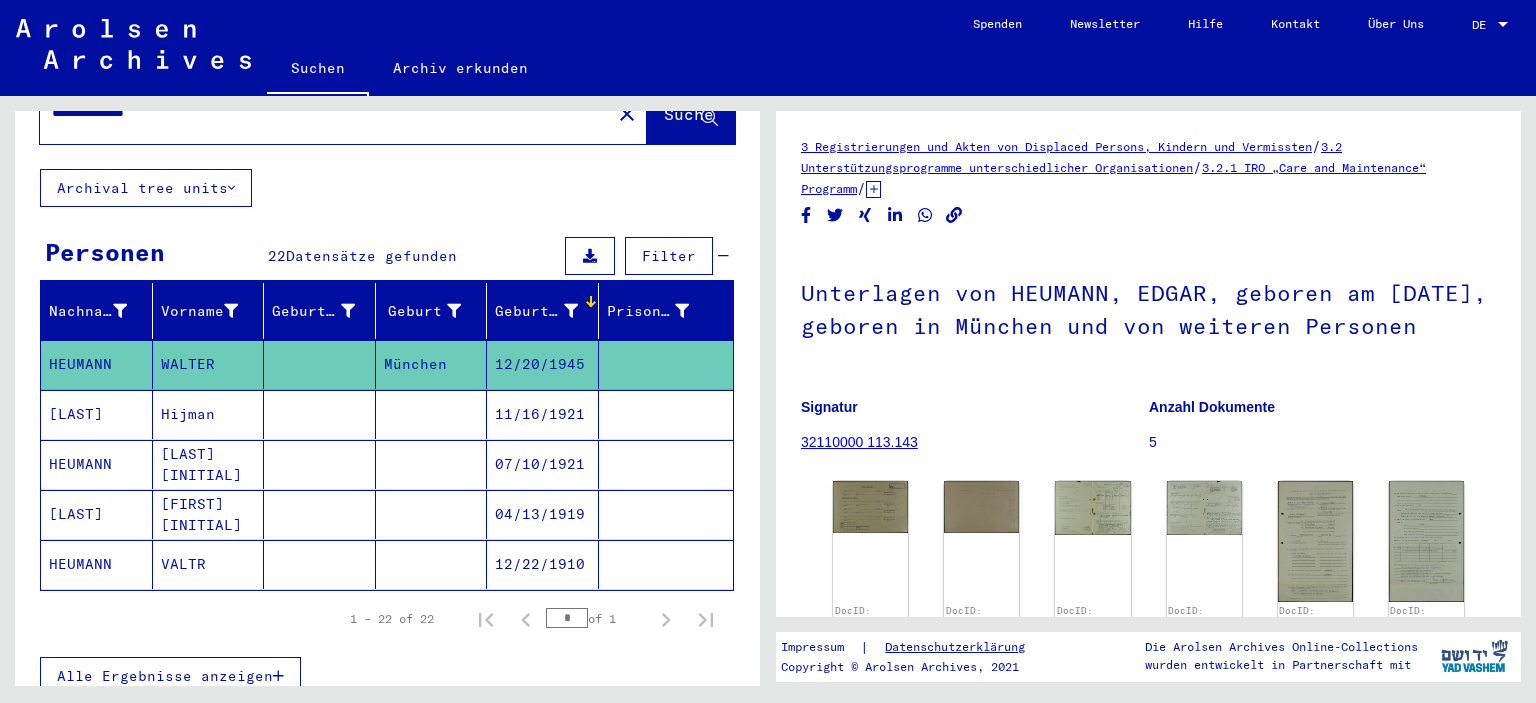 scroll, scrollTop: 110, scrollLeft: 0, axis: vertical 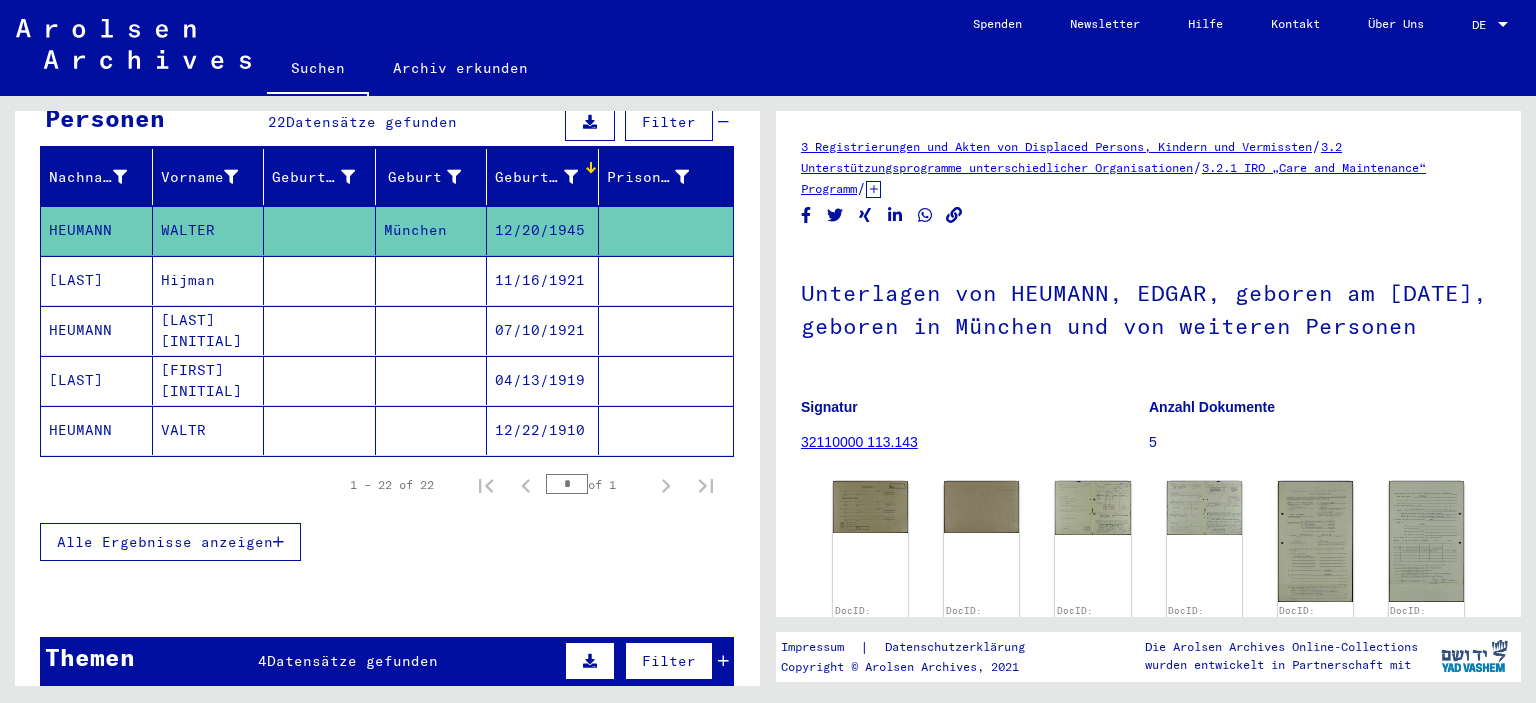 click on "Alle Ergebnisse anzeigen" at bounding box center [165, 542] 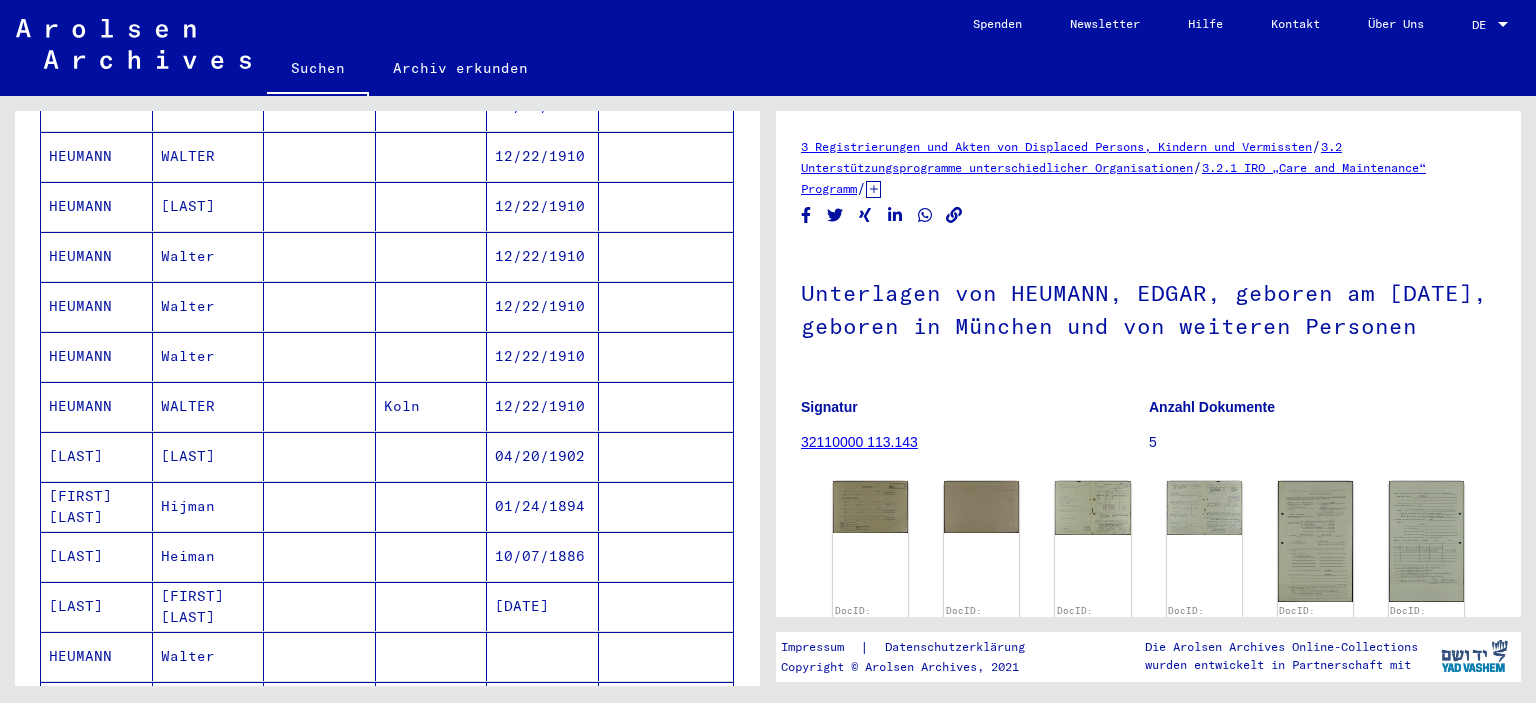 scroll, scrollTop: 883, scrollLeft: 0, axis: vertical 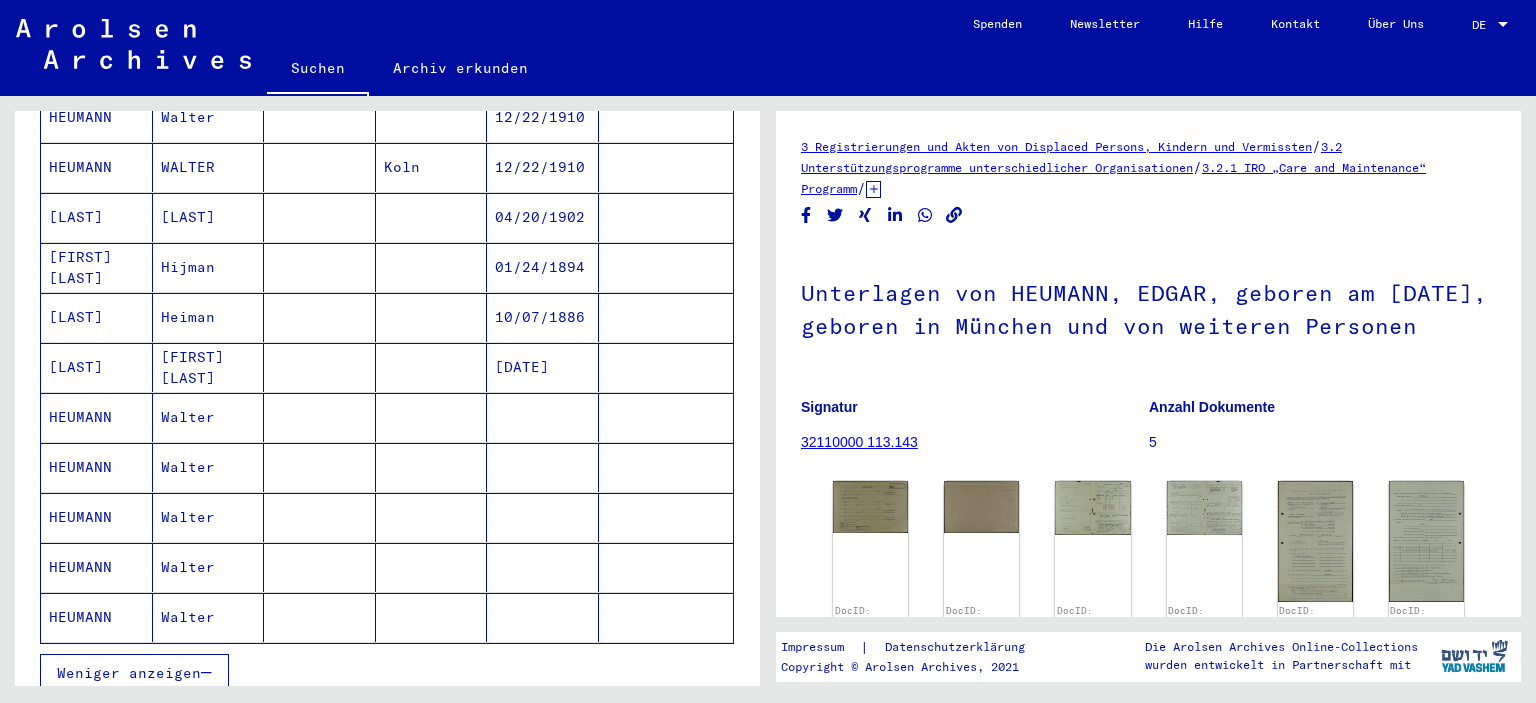 click on "Walter" at bounding box center (209, 467) 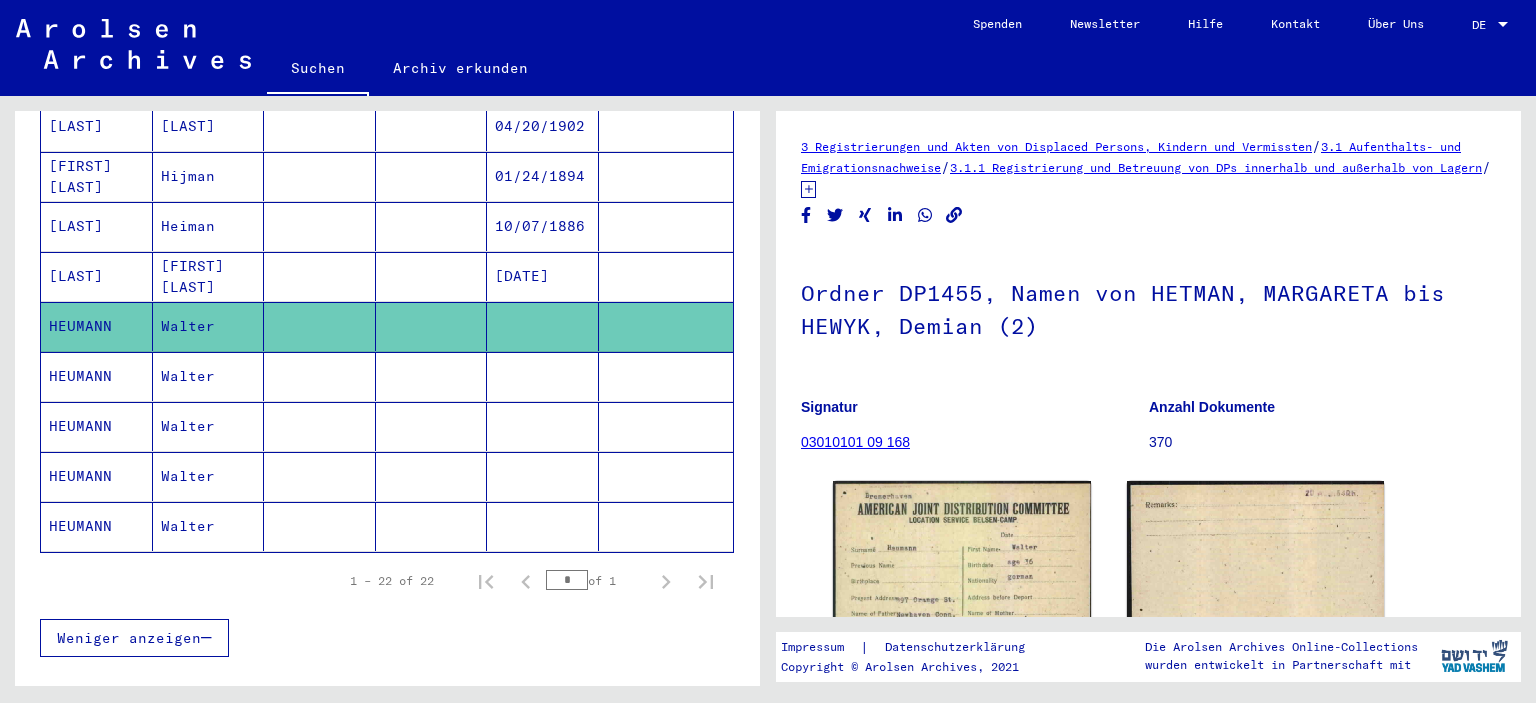 scroll, scrollTop: 993, scrollLeft: 0, axis: vertical 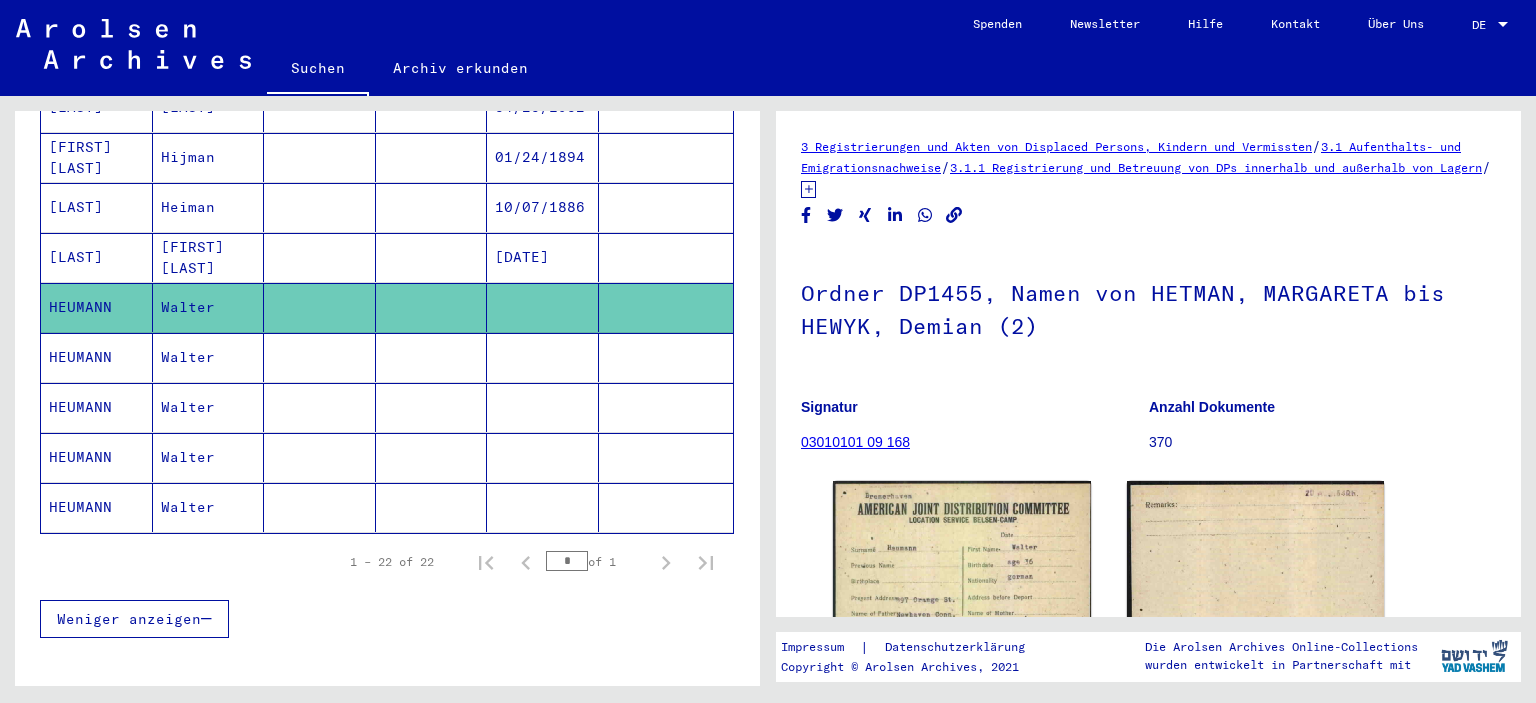 click on "Walter" at bounding box center [209, 407] 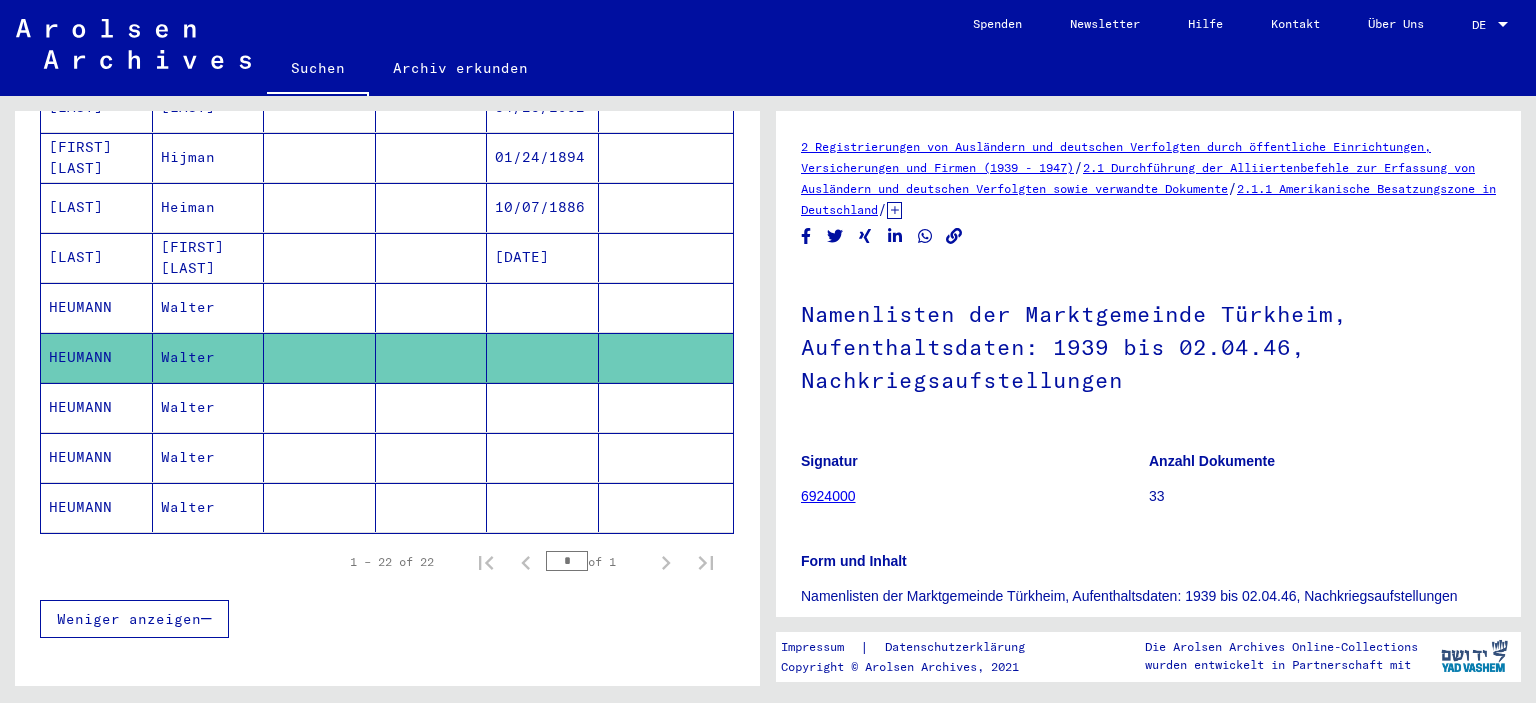click on "Walter" at bounding box center [209, 457] 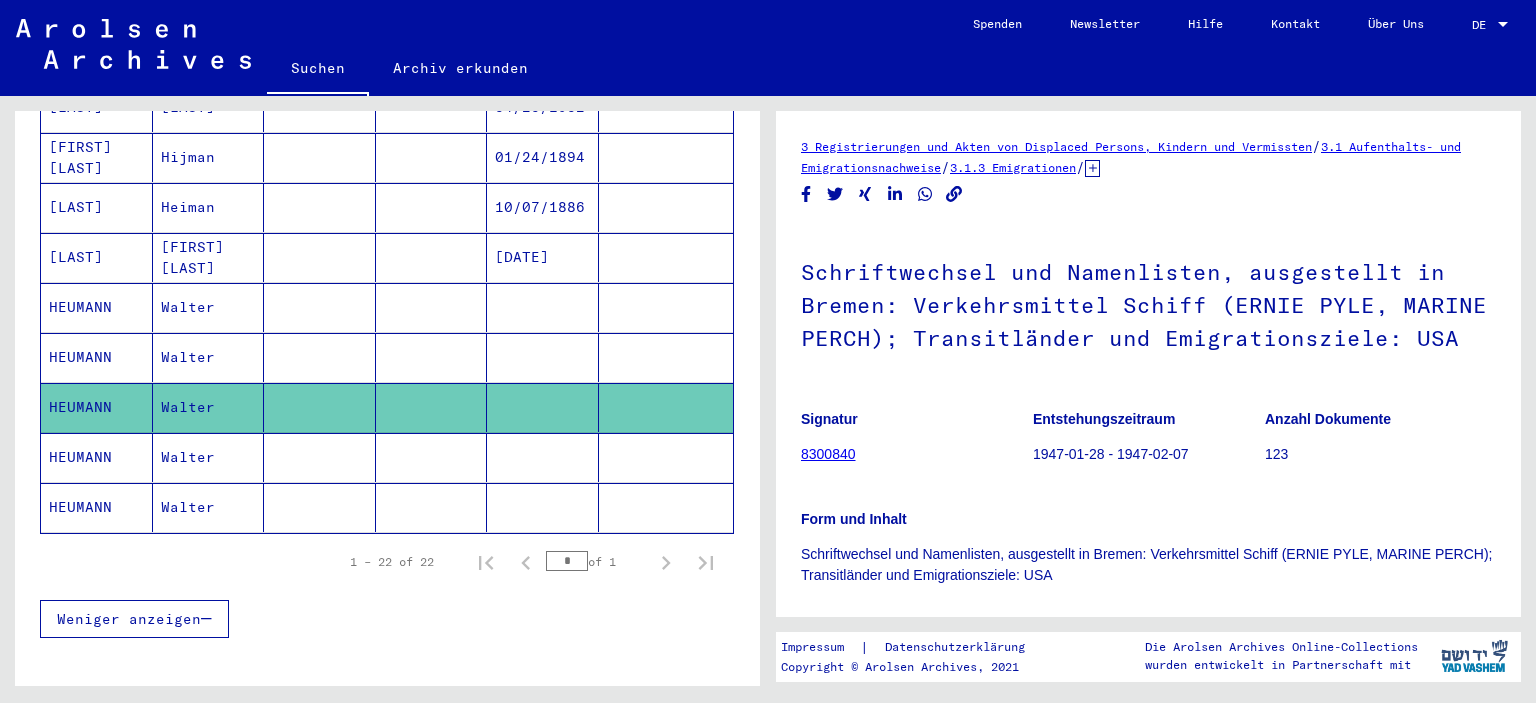 click on "Walter" at bounding box center (209, 507) 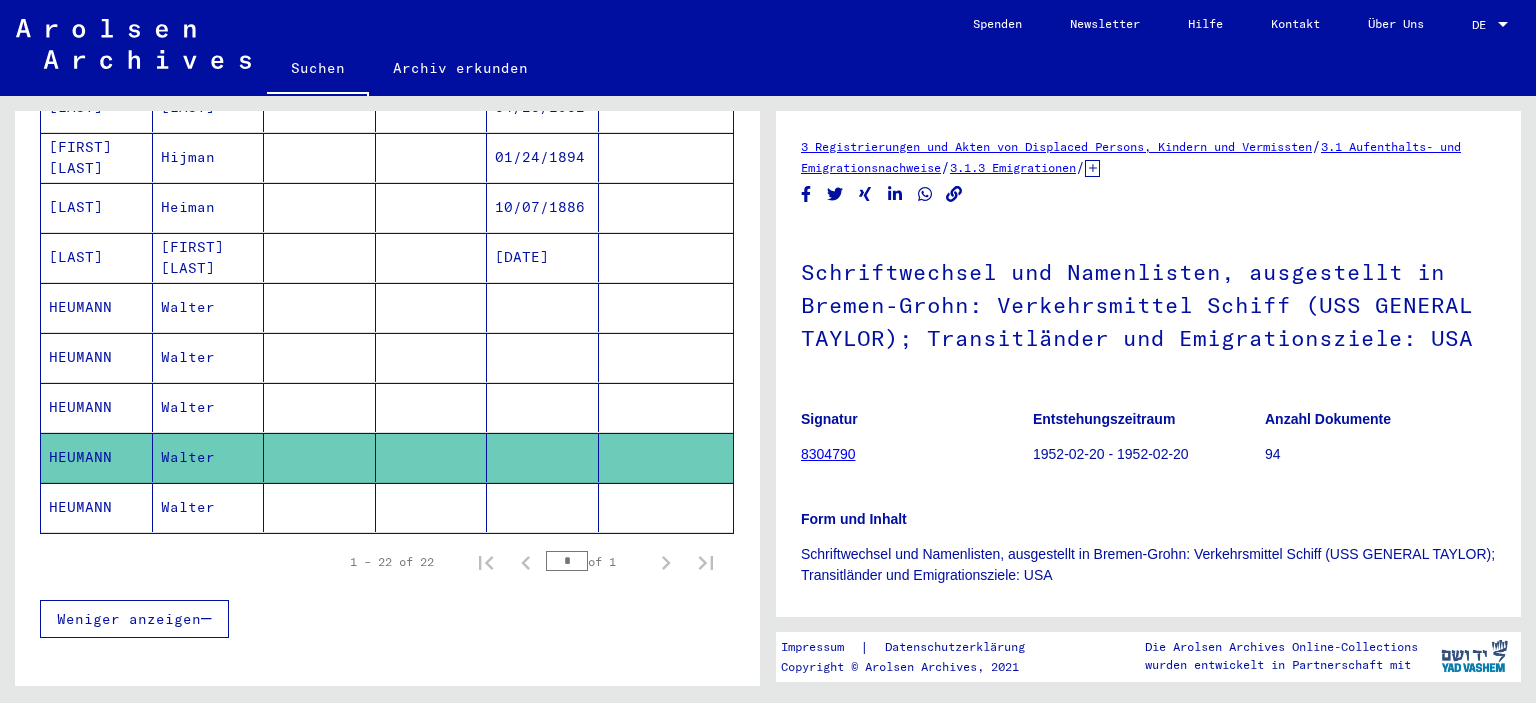 click on "Walter" 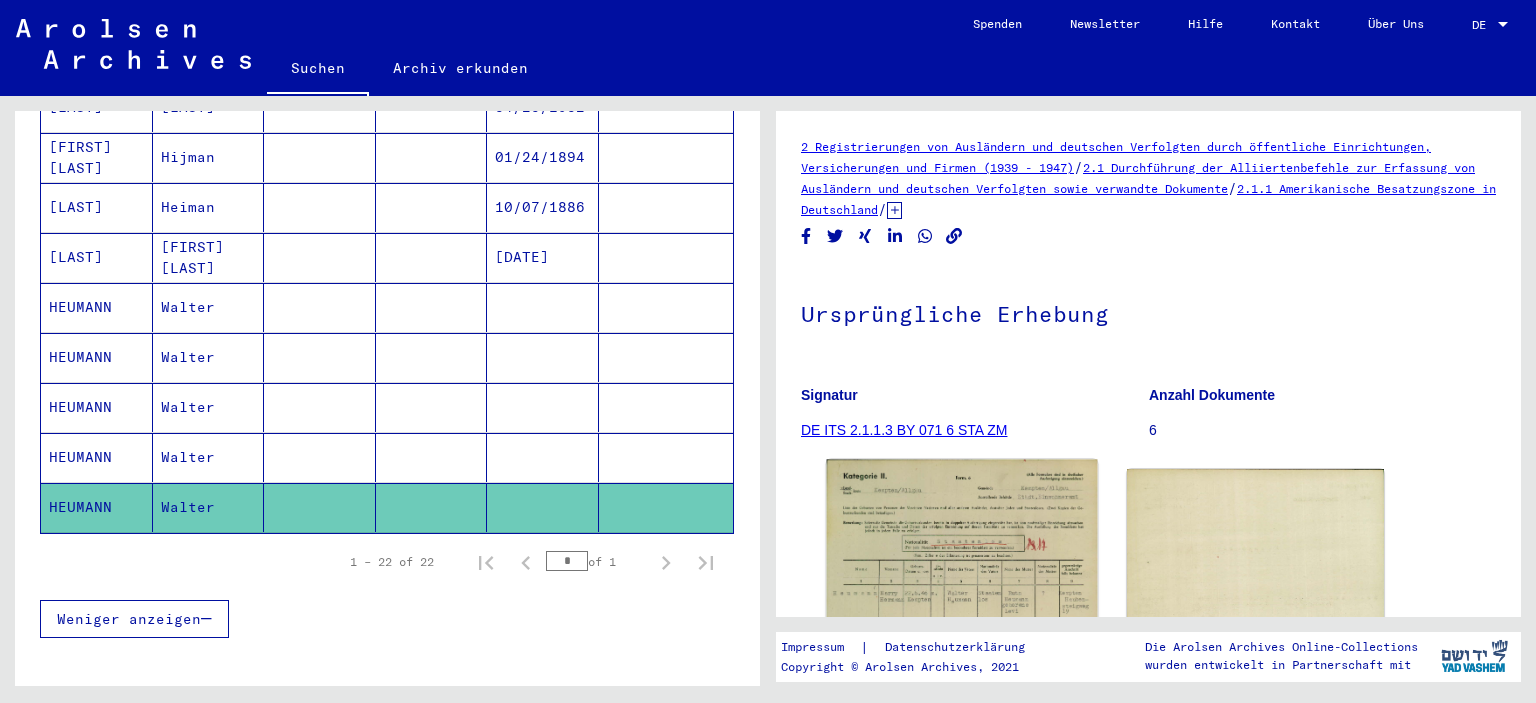 click 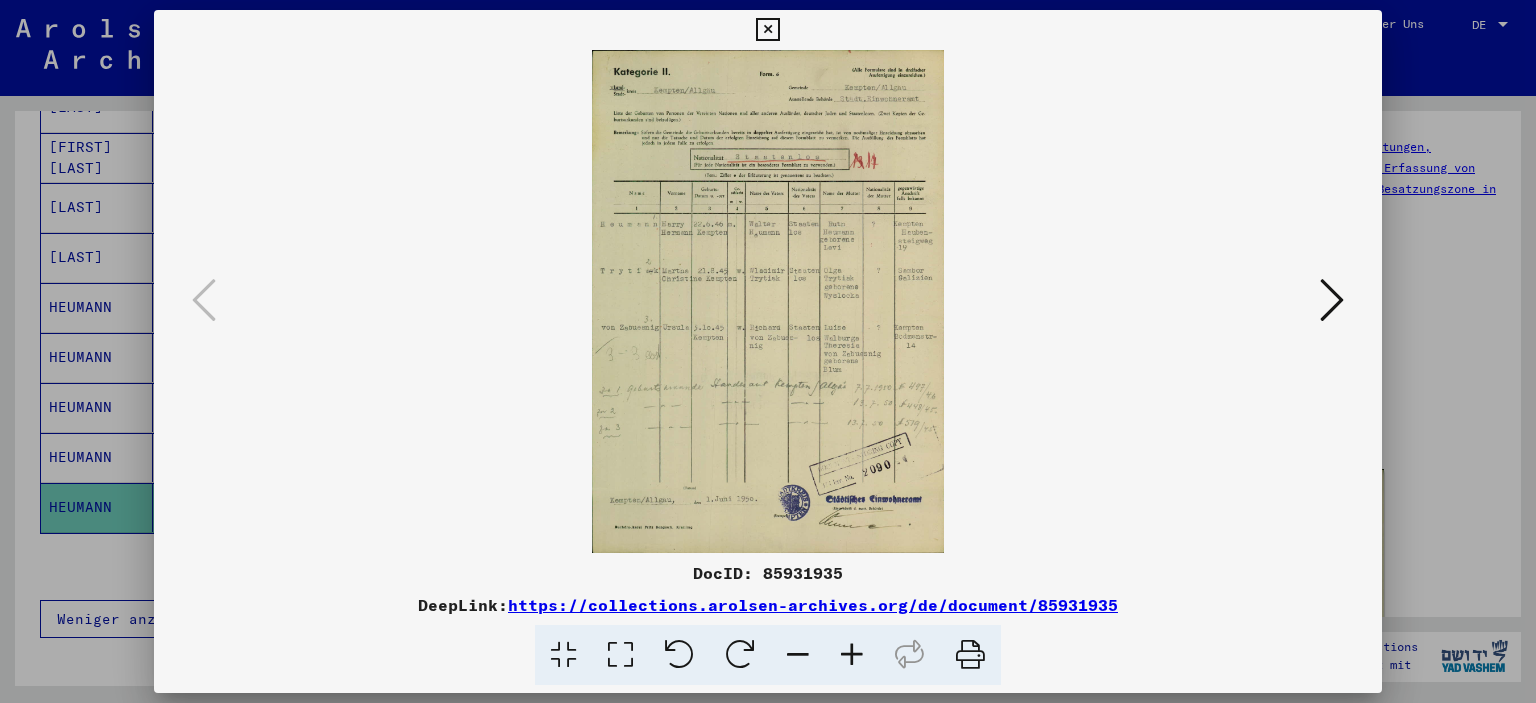 click at bounding box center (852, 655) 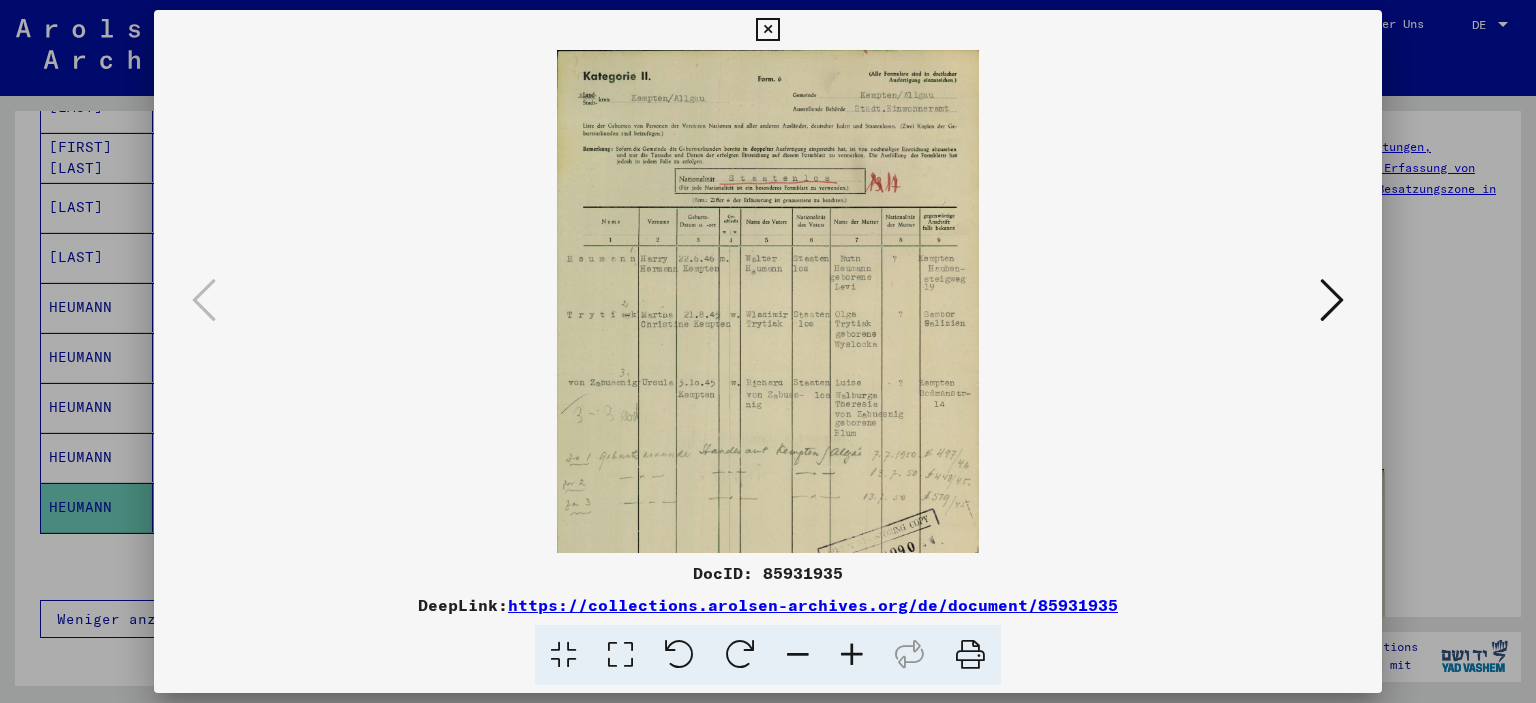 click at bounding box center (852, 655) 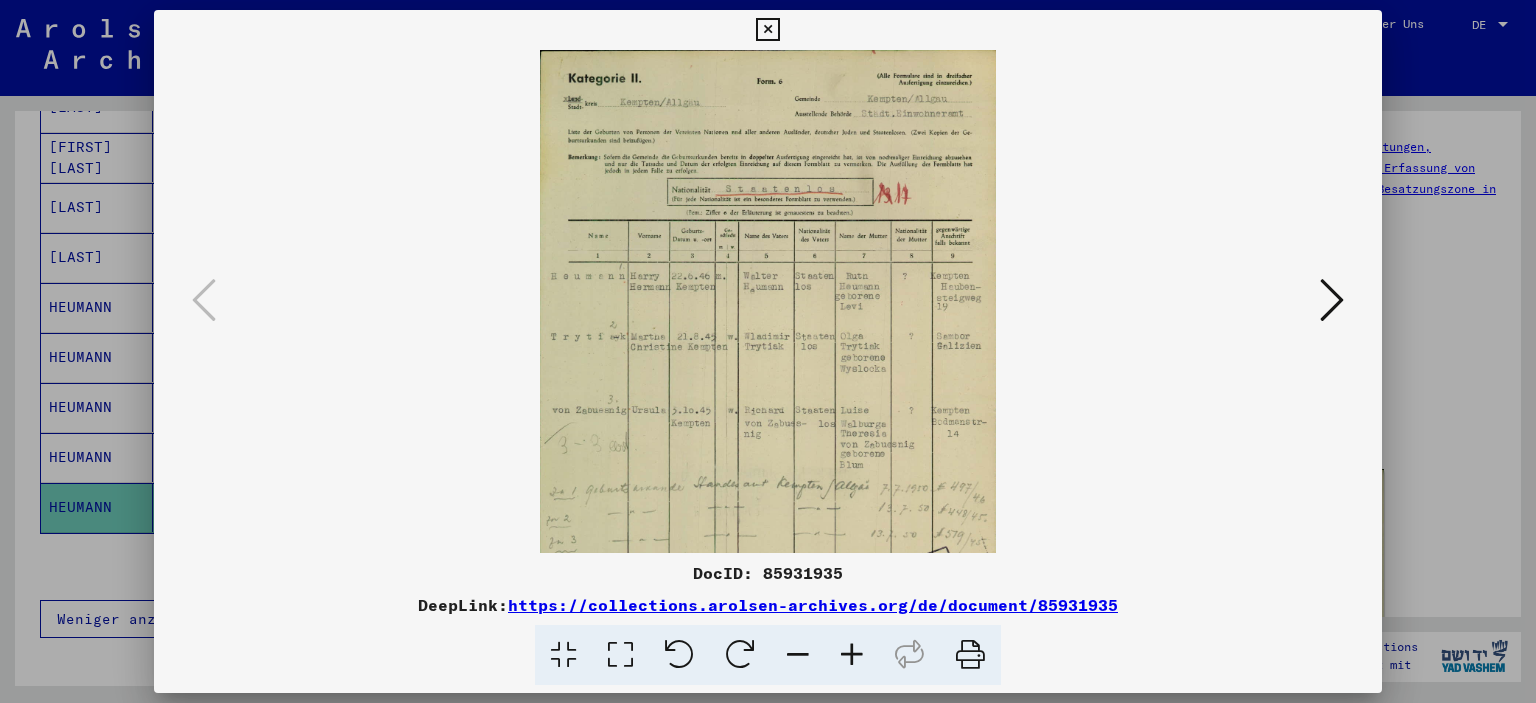 click at bounding box center (852, 655) 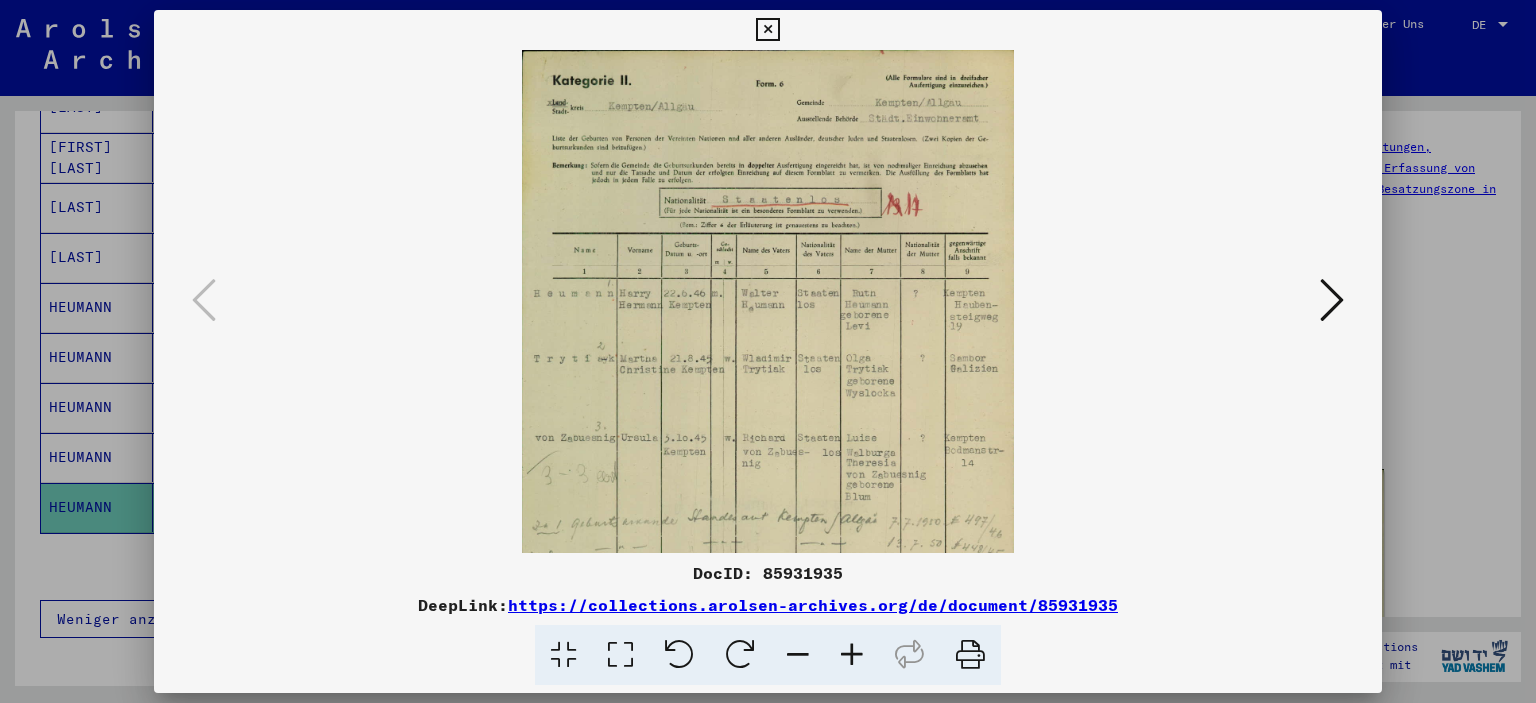 click at bounding box center (852, 655) 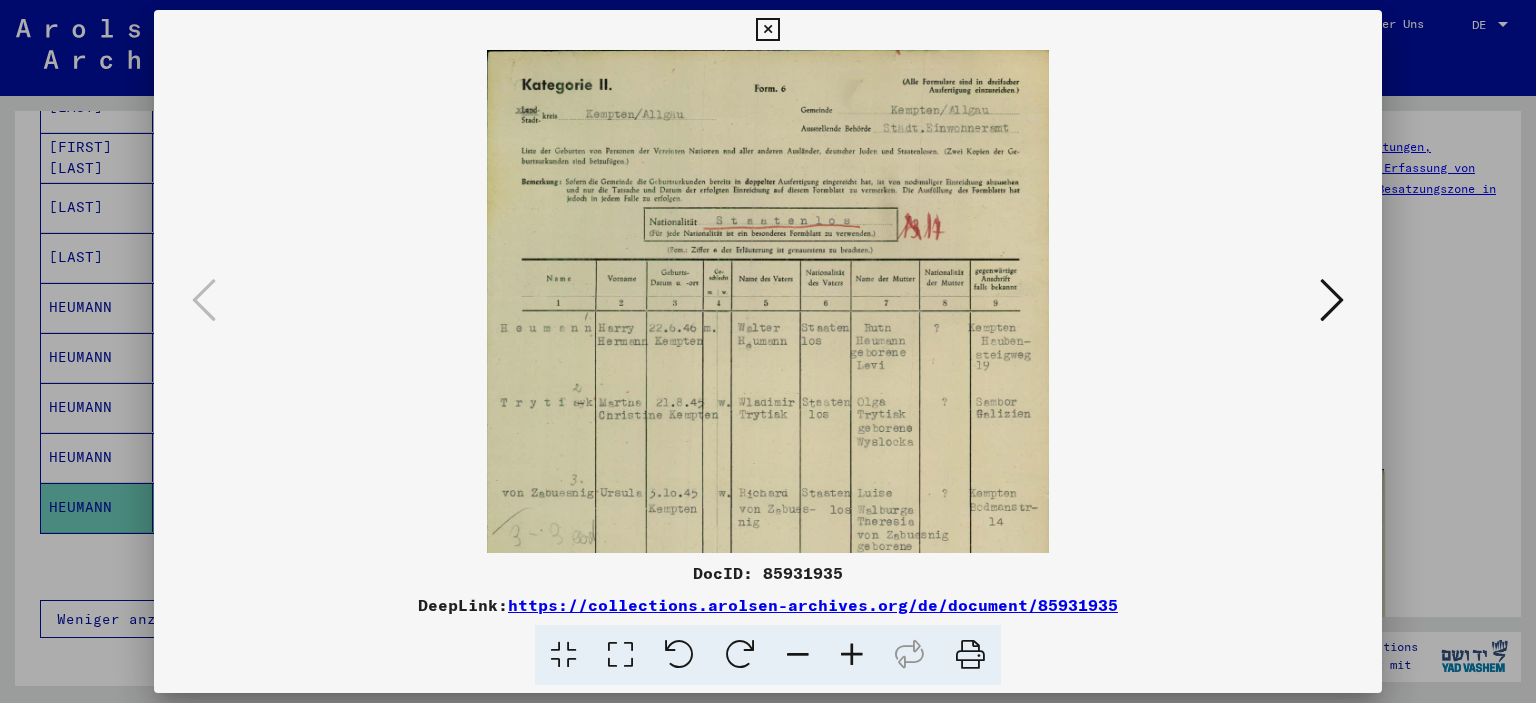 click at bounding box center (852, 655) 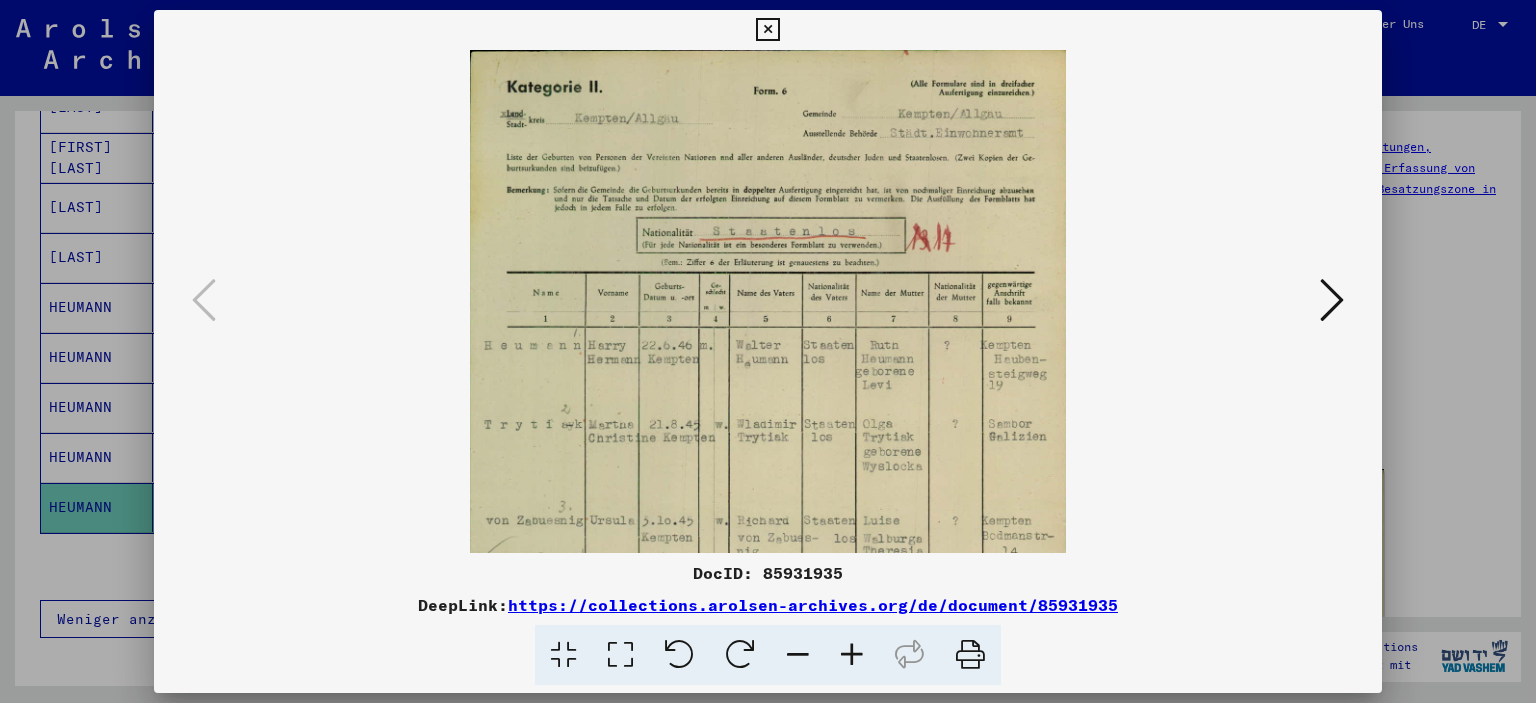 click at bounding box center [852, 655] 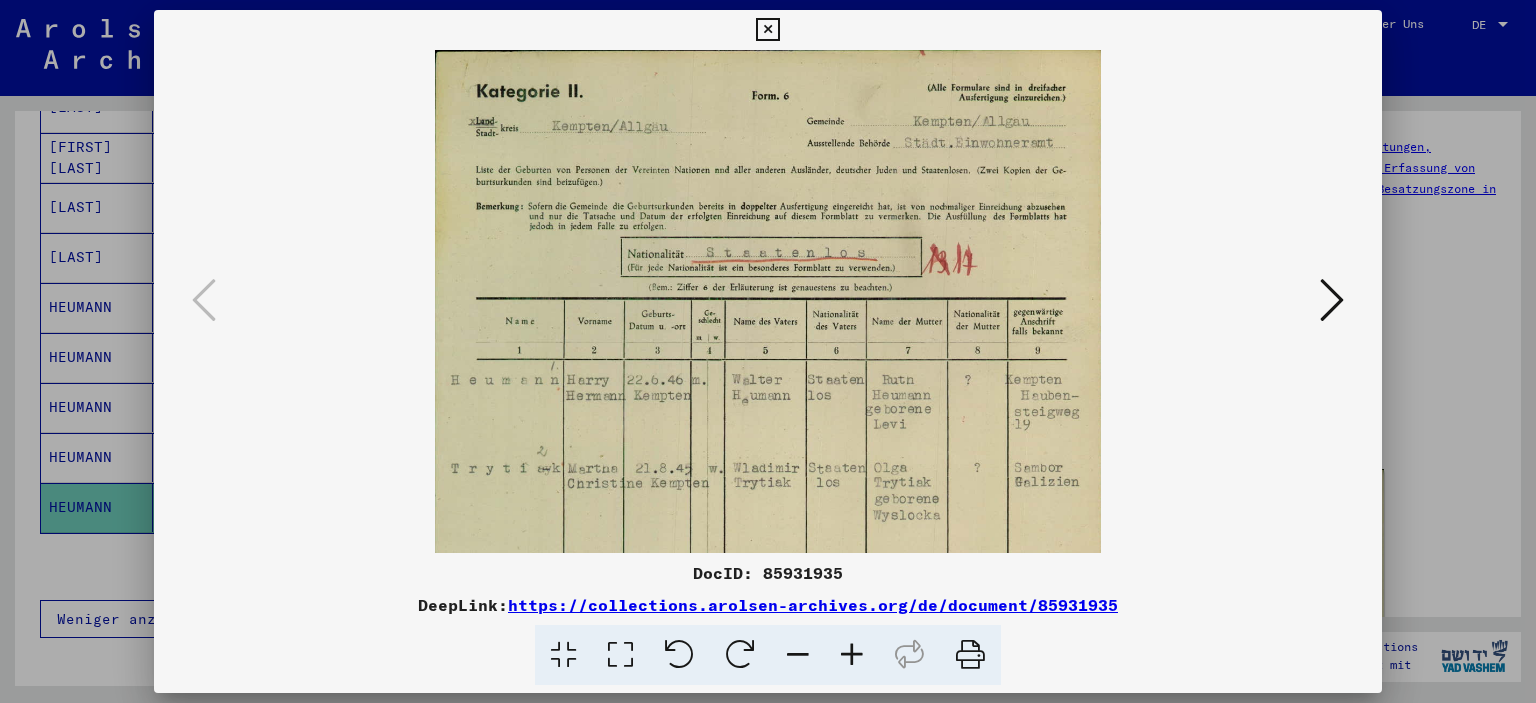 click at bounding box center (852, 655) 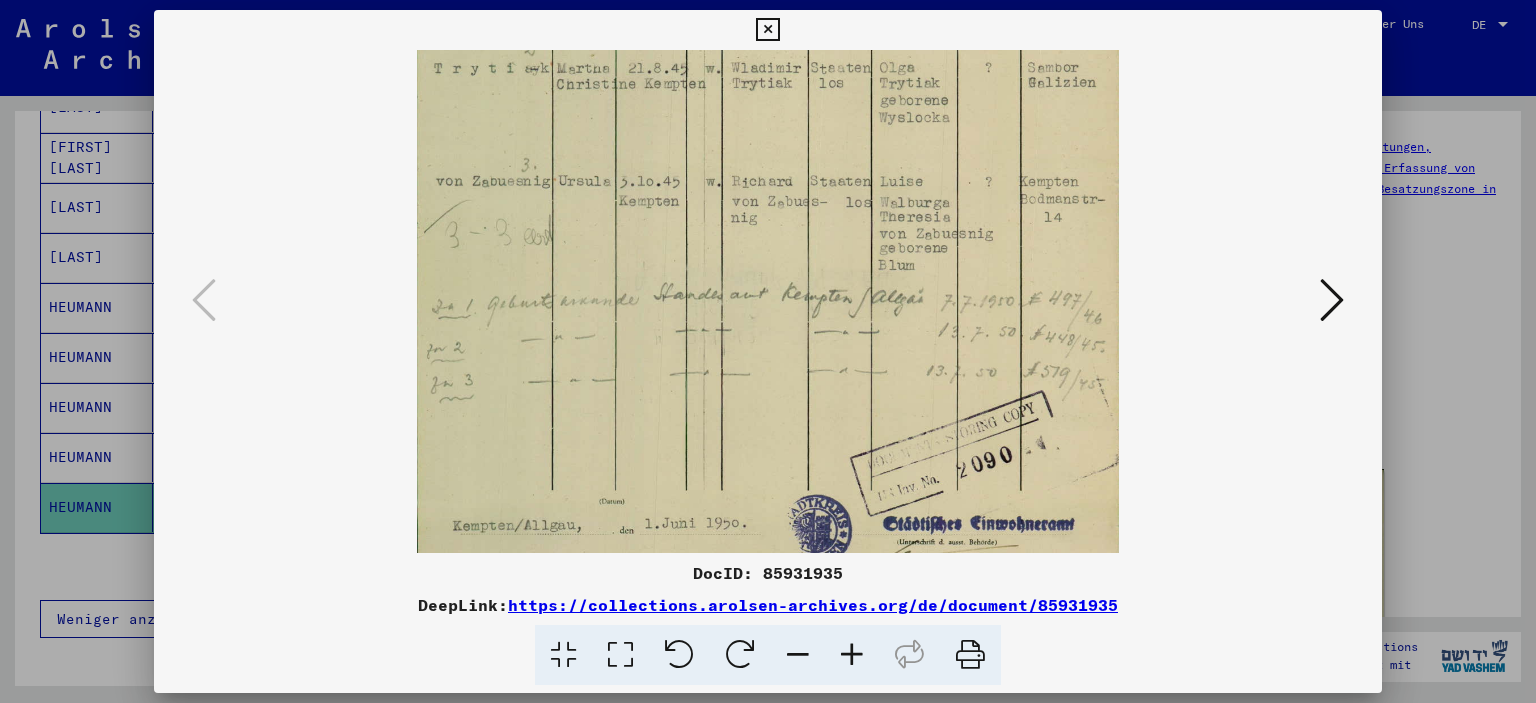 scroll, scrollTop: 425, scrollLeft: 0, axis: vertical 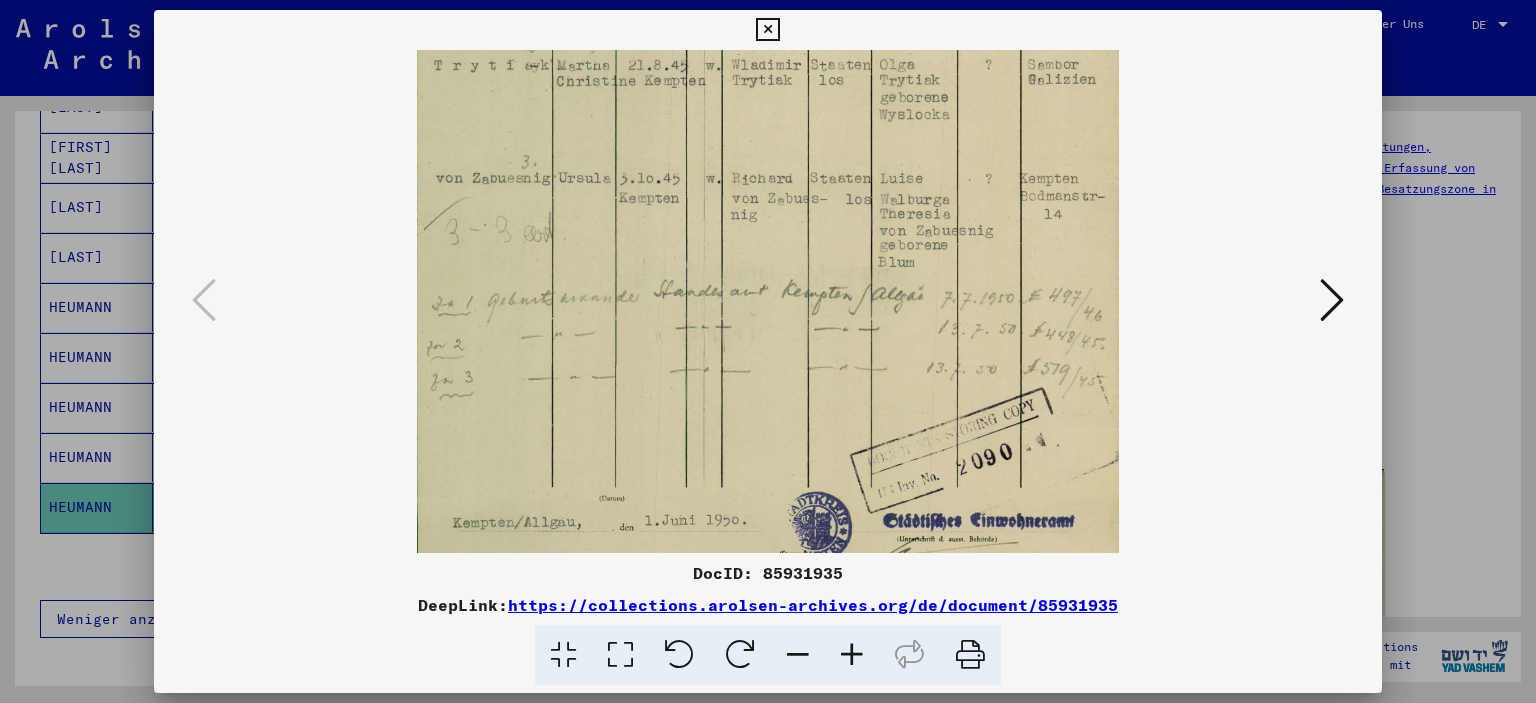 drag, startPoint x: 790, startPoint y: 501, endPoint x: 844, endPoint y: 82, distance: 422.4654 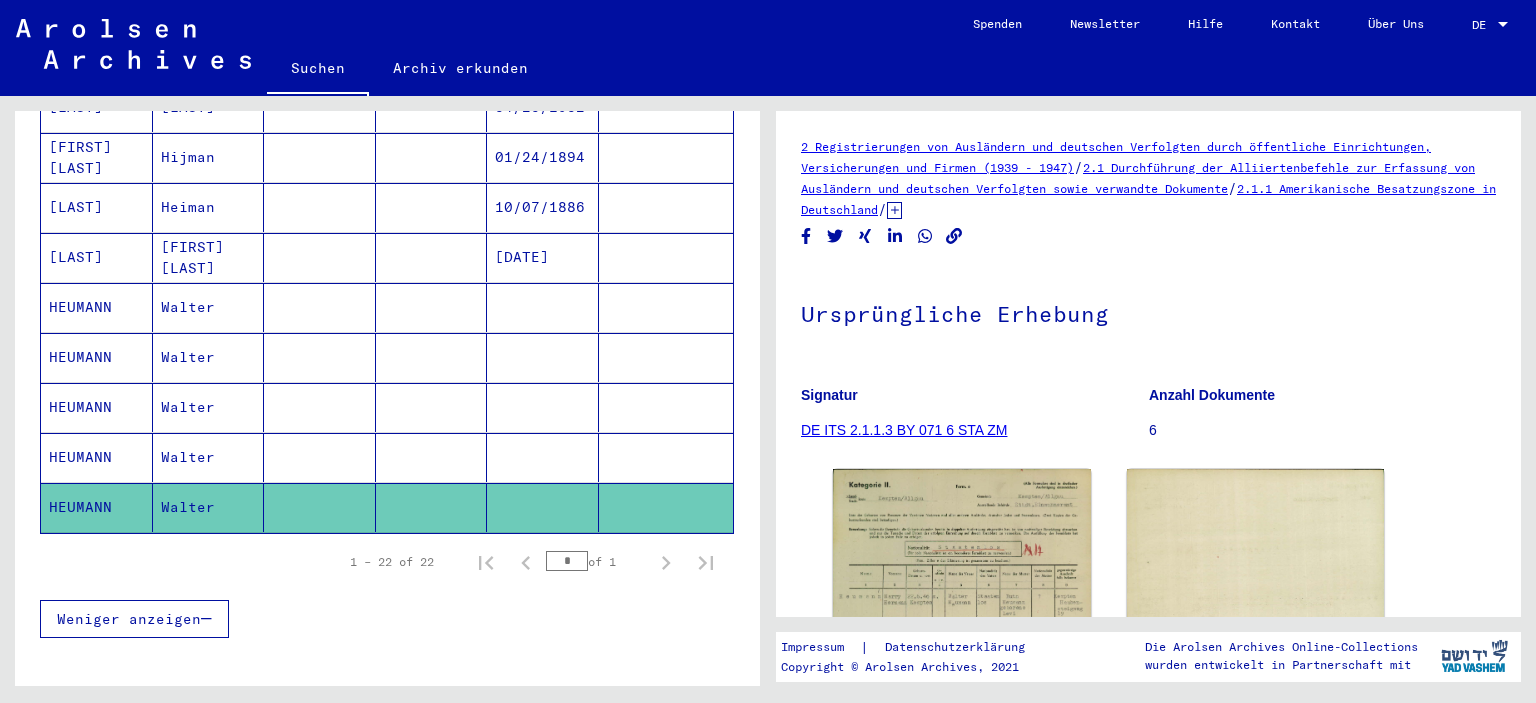 scroll, scrollTop: 1324, scrollLeft: 0, axis: vertical 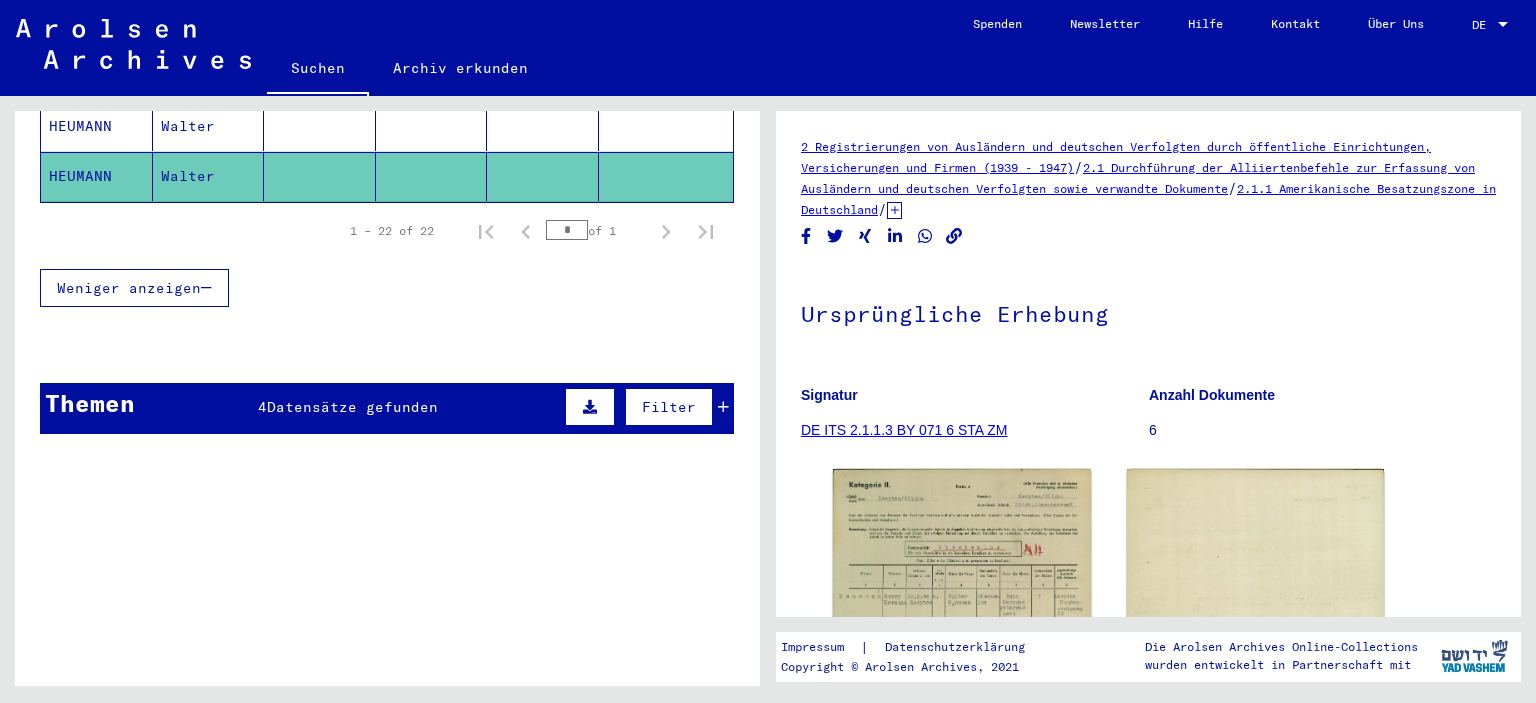 click on "4  Datensätze gefunden" at bounding box center [348, 407] 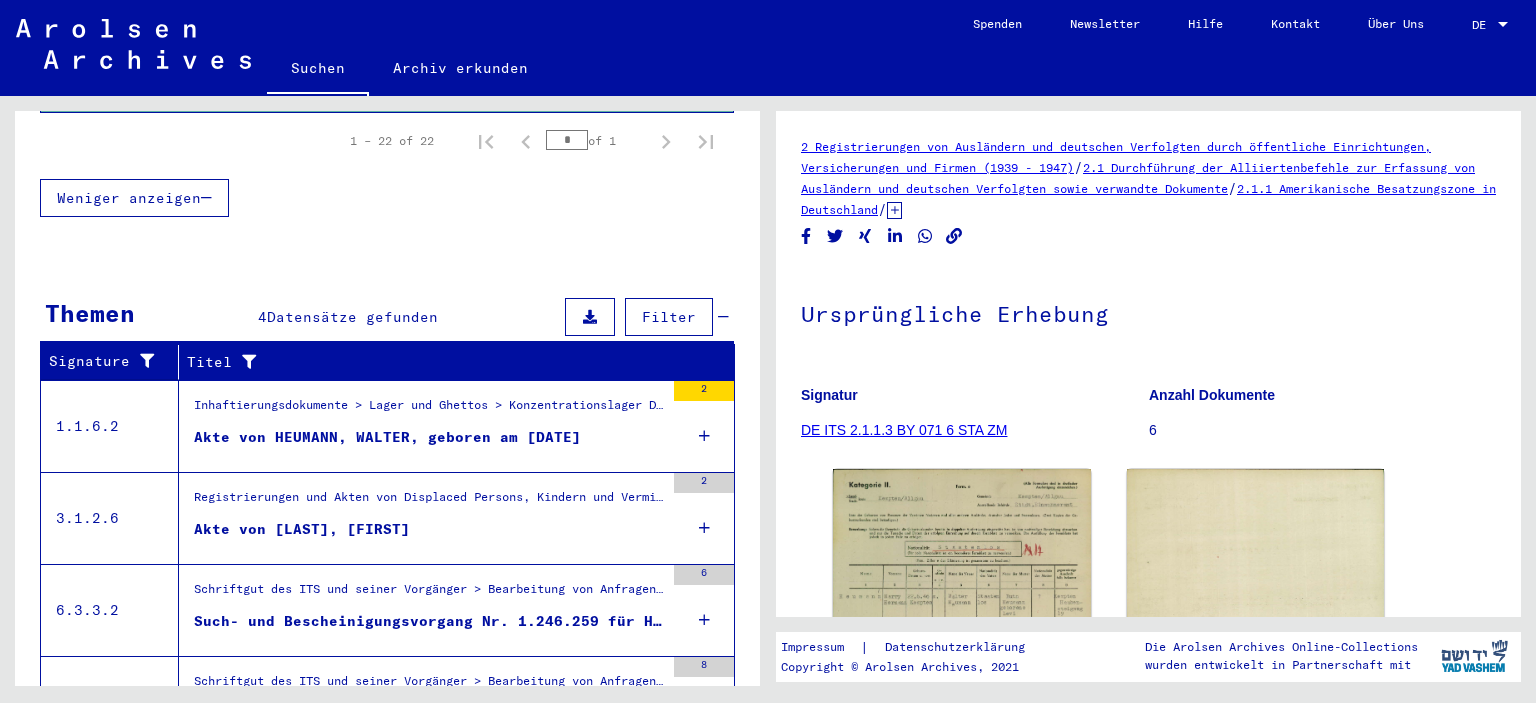 scroll, scrollTop: 1500, scrollLeft: 0, axis: vertical 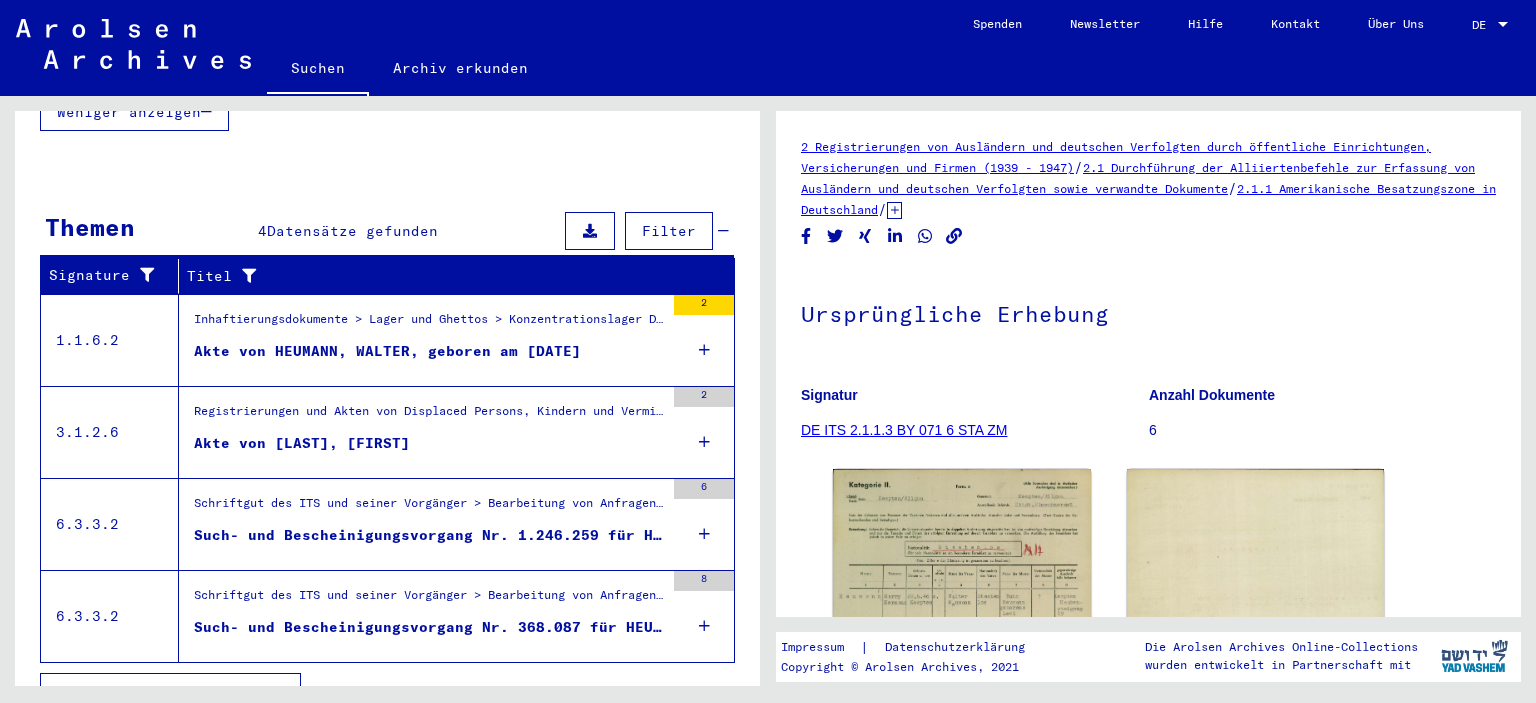 click on "Akte von [LAST], [FIRST]" at bounding box center (302, 443) 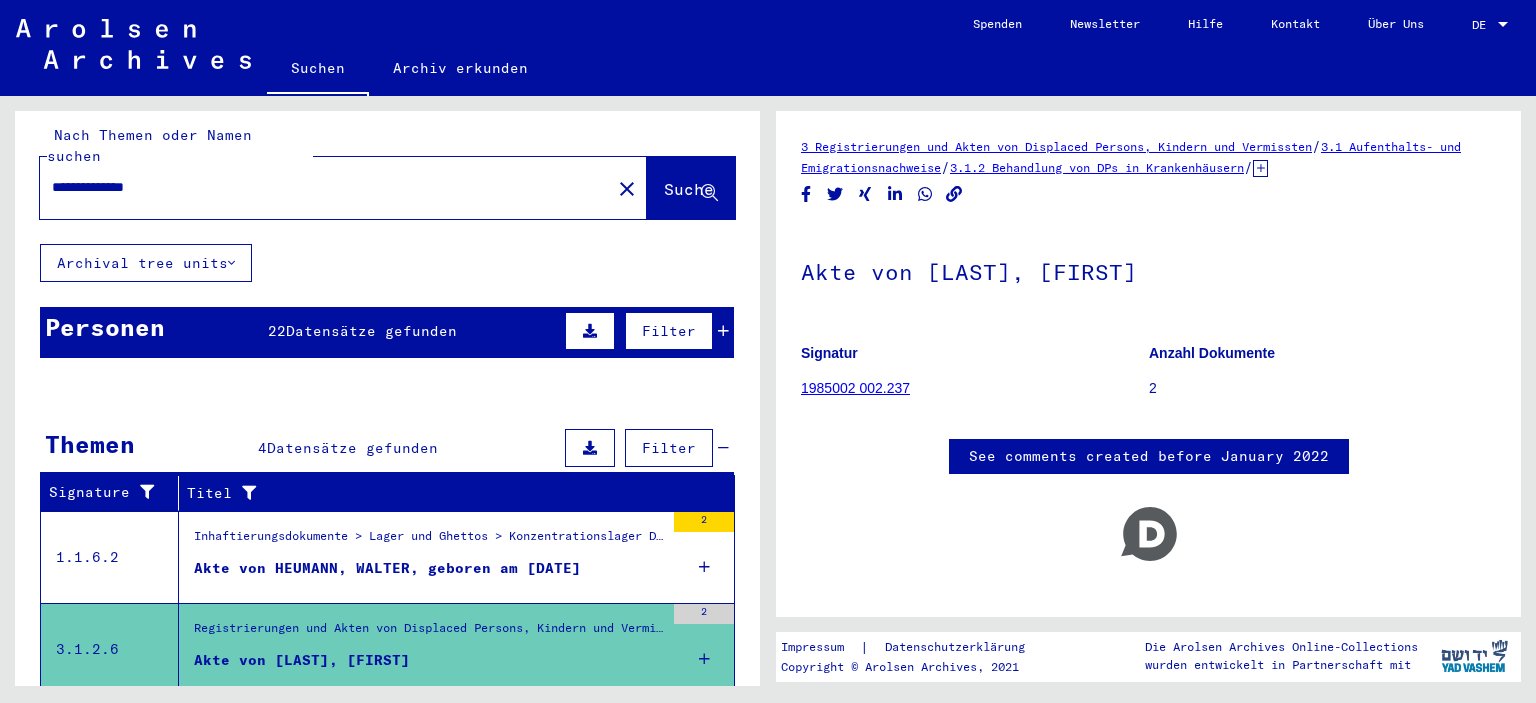 scroll, scrollTop: 0, scrollLeft: 0, axis: both 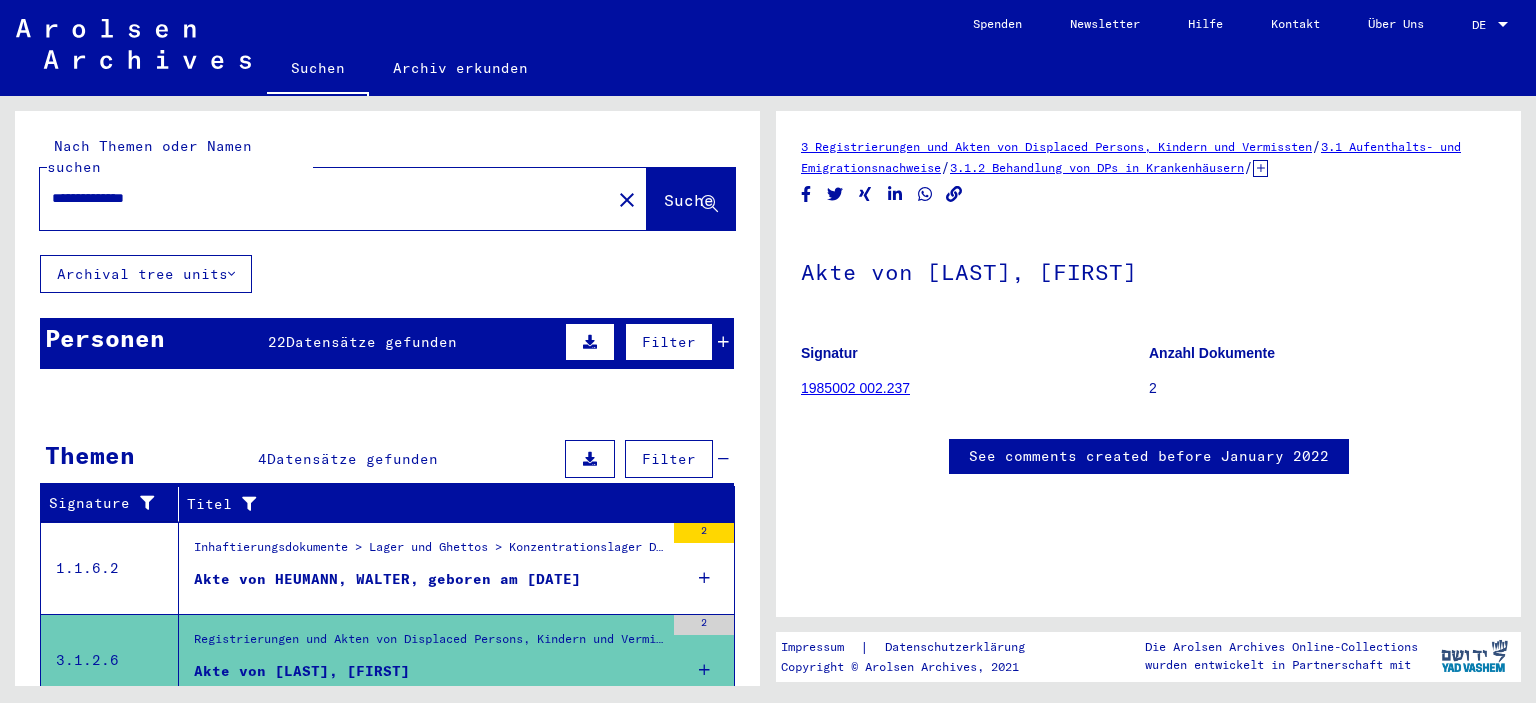 click on "**********" at bounding box center (325, 198) 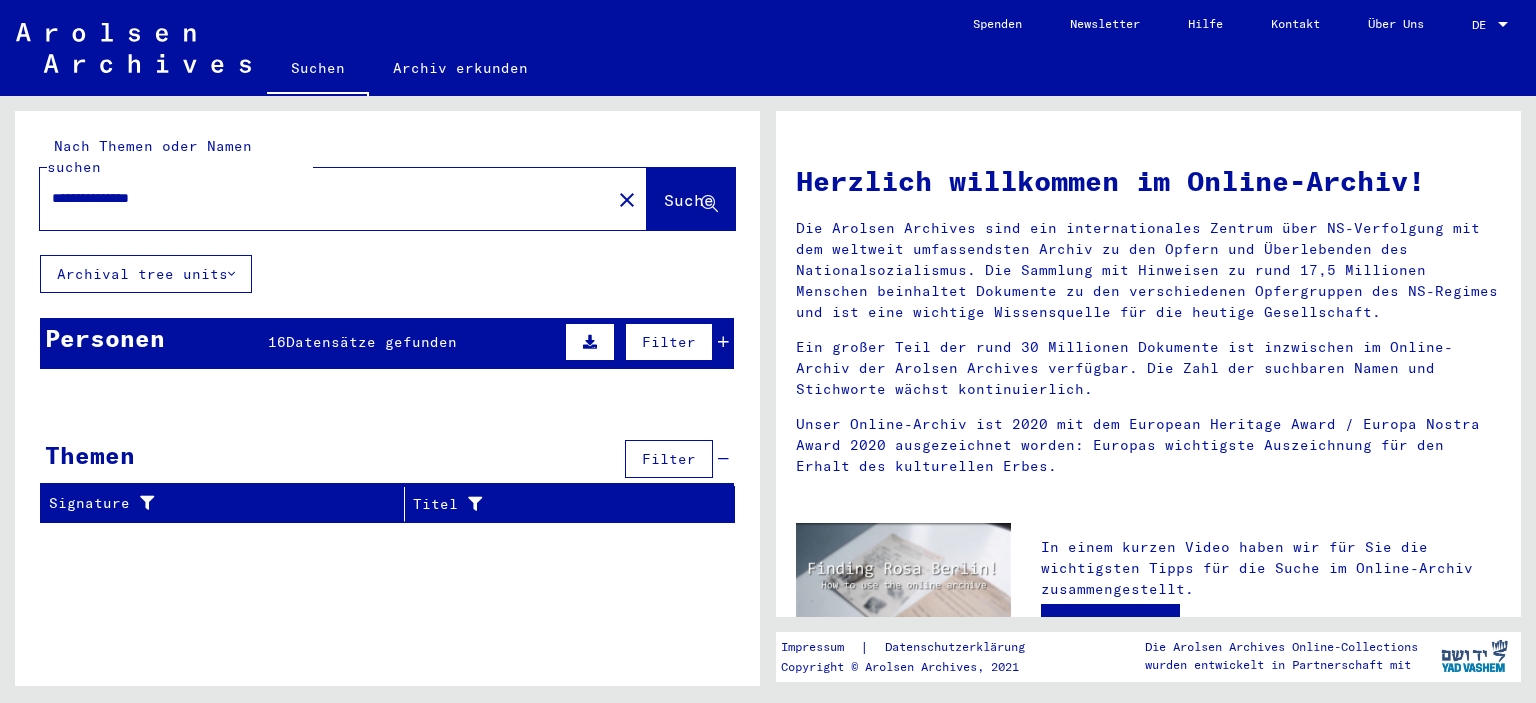 click on "Personen 16  Datensätze gefunden  Filter" at bounding box center (387, 343) 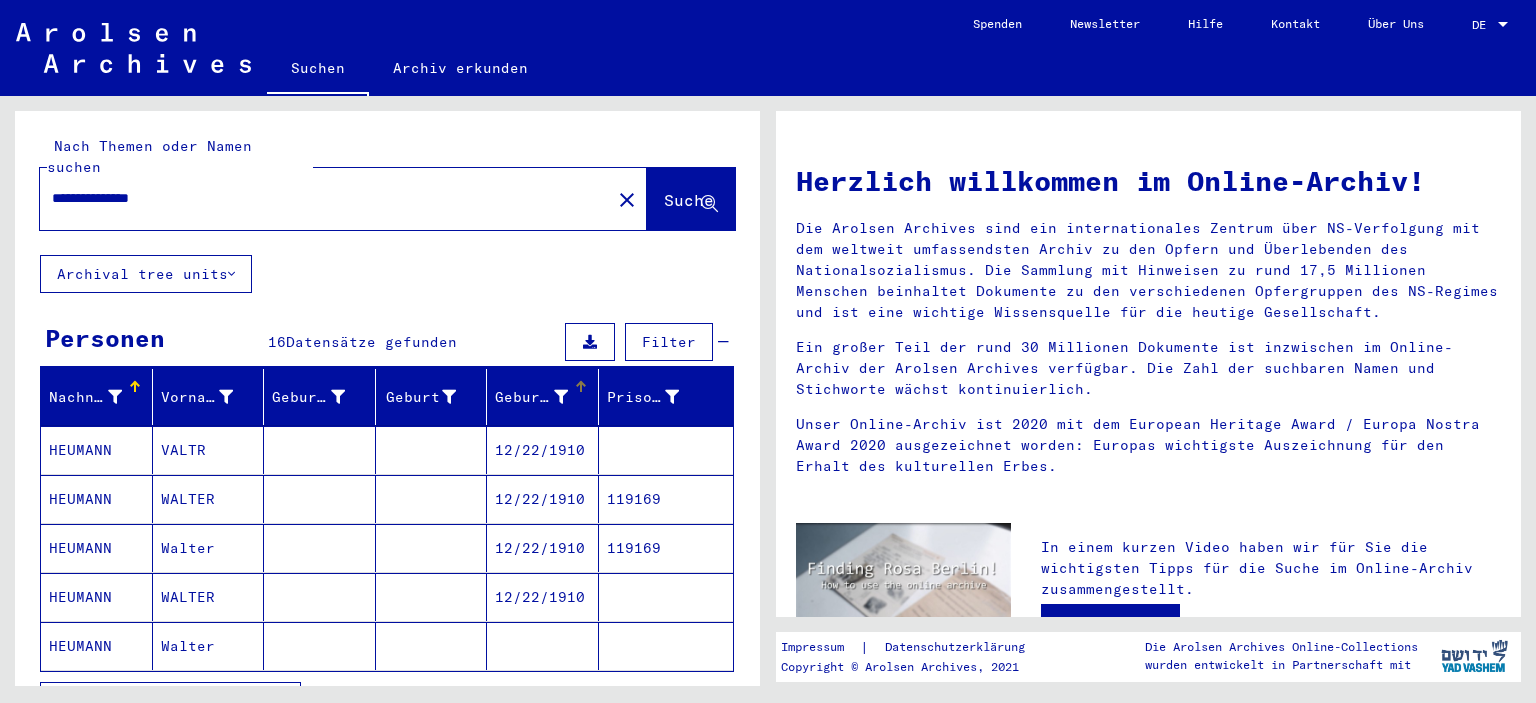 click on "Geburtsdatum" at bounding box center (546, 397) 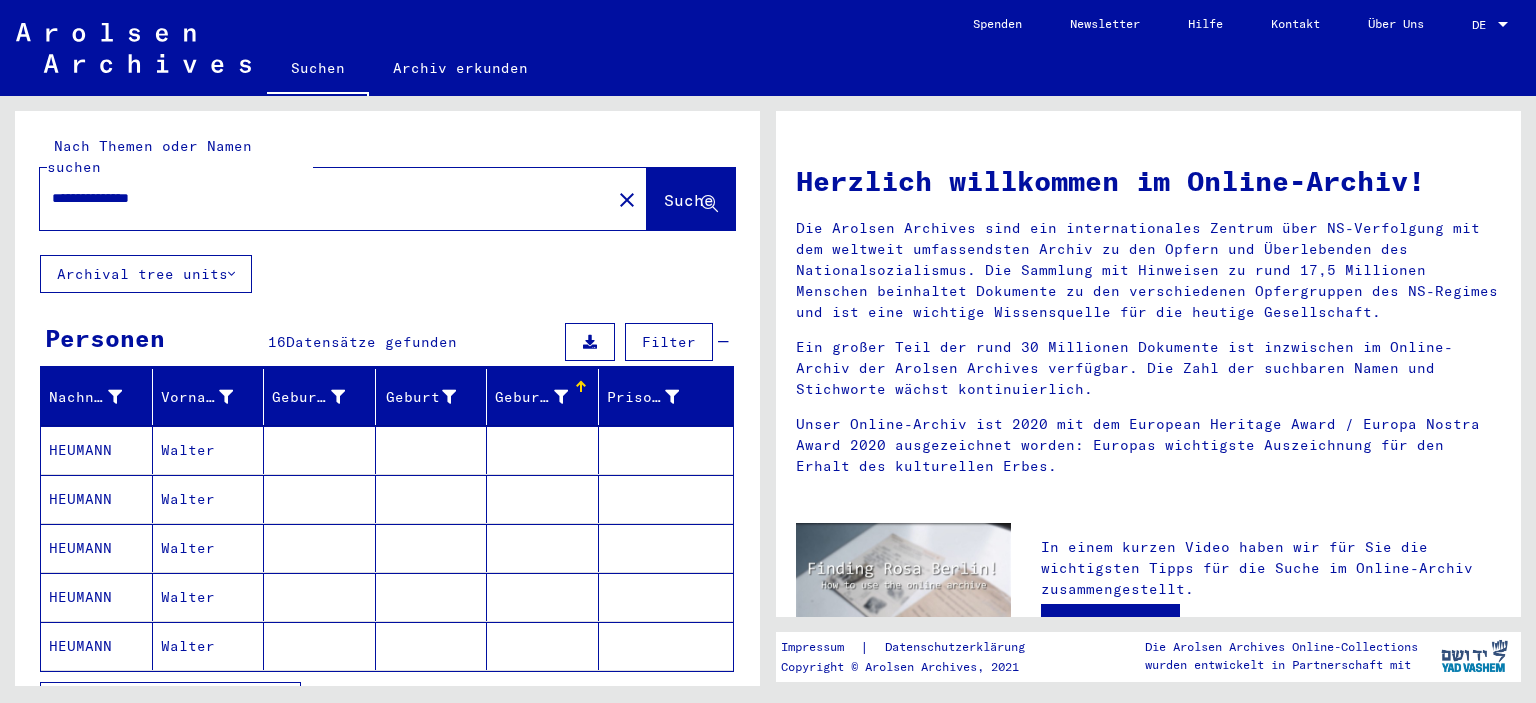 click on "Geburtsdatum" at bounding box center [546, 397] 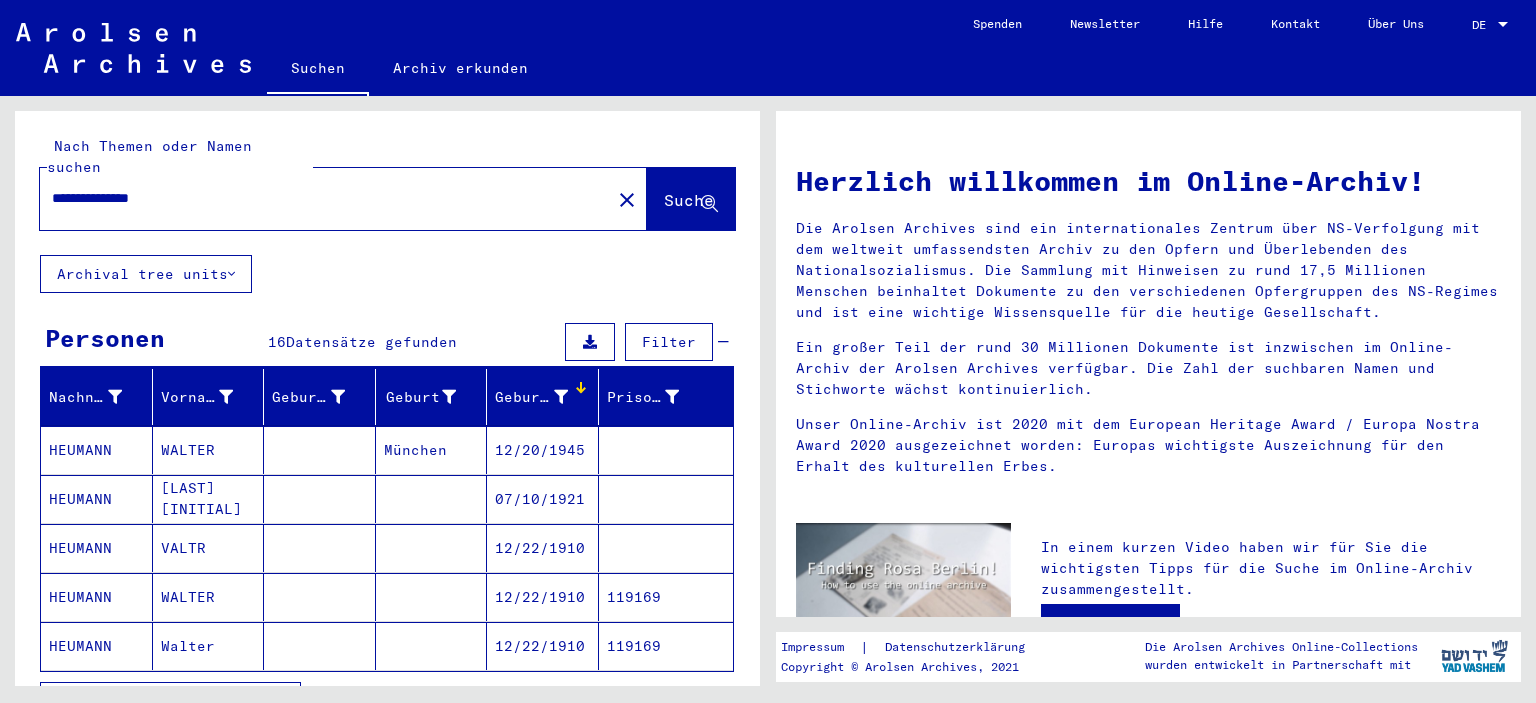 click on "**********" at bounding box center (319, 198) 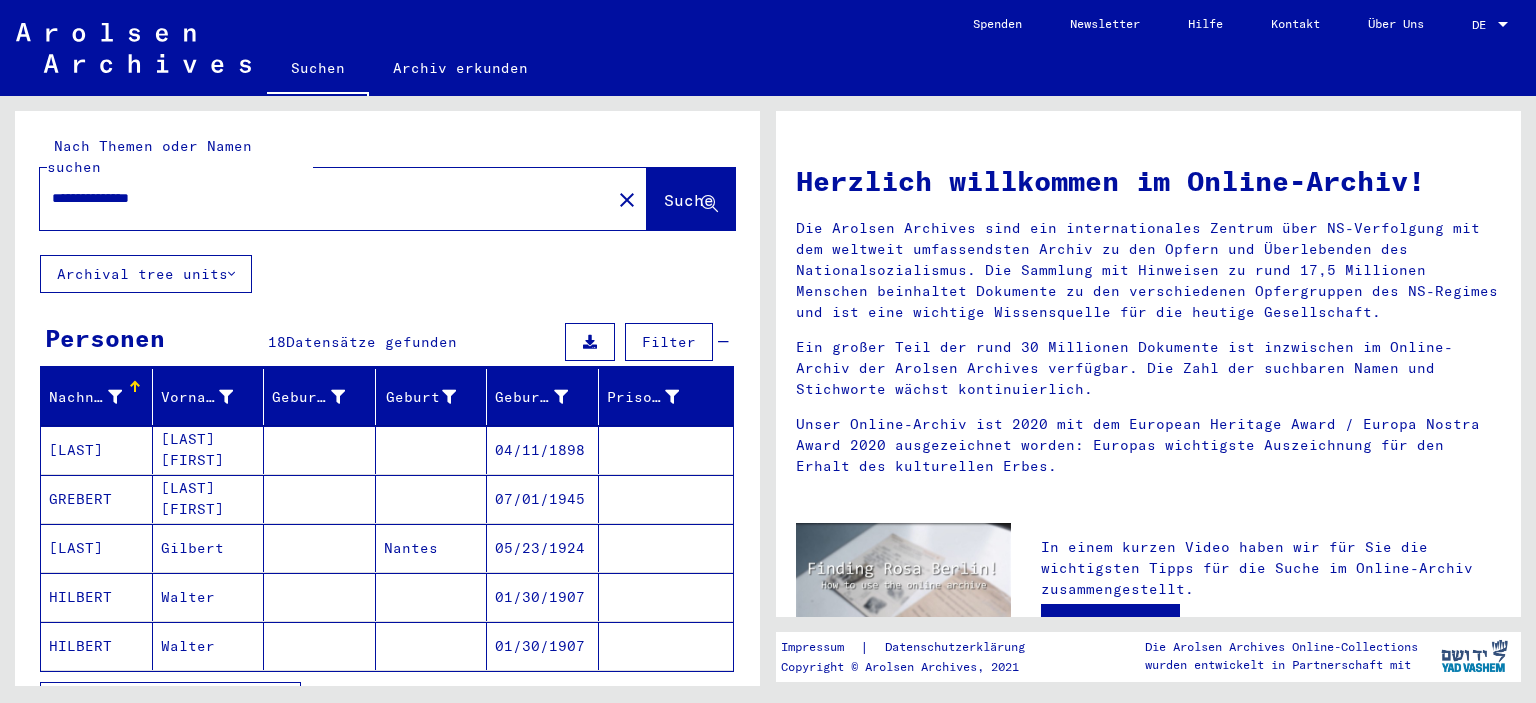 scroll, scrollTop: 110, scrollLeft: 0, axis: vertical 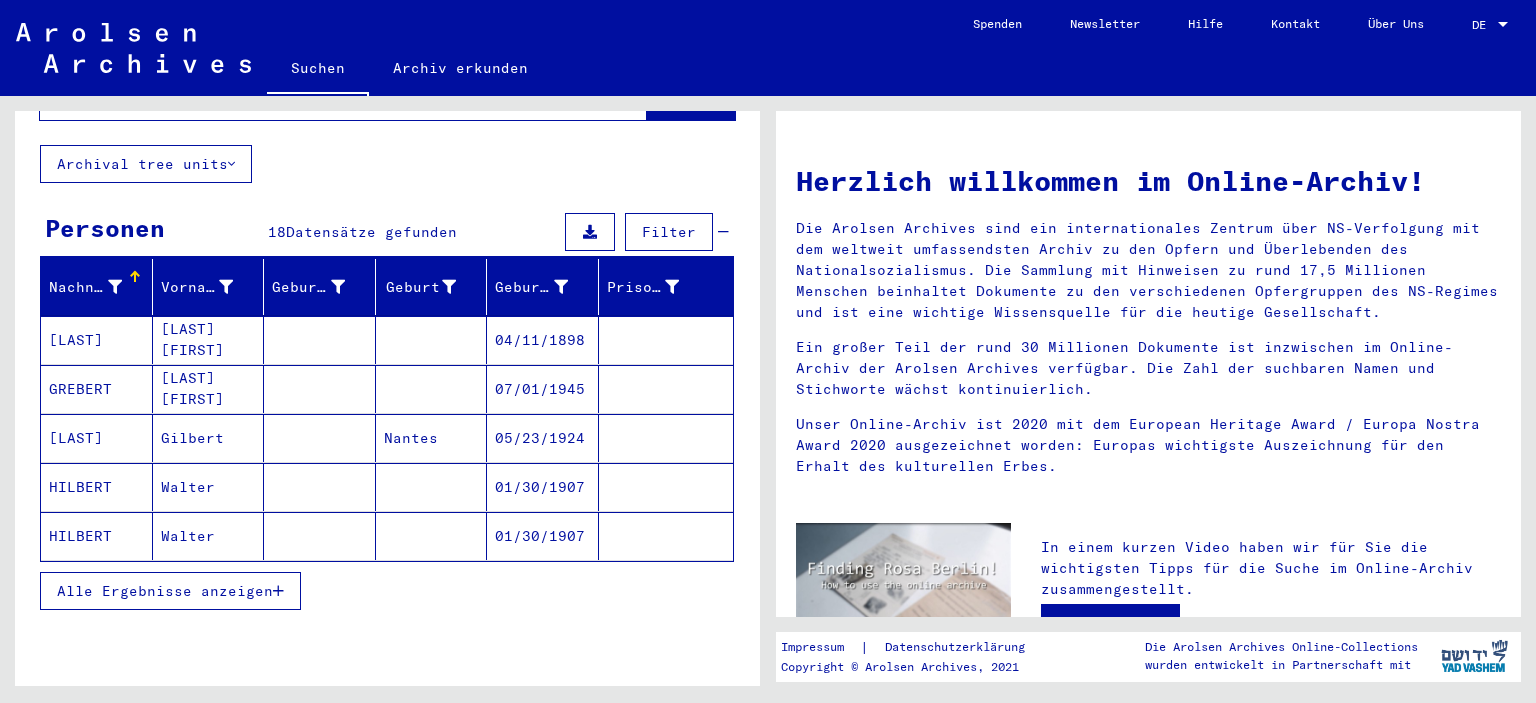 click on "Alle Ergebnisse anzeigen" at bounding box center [170, 591] 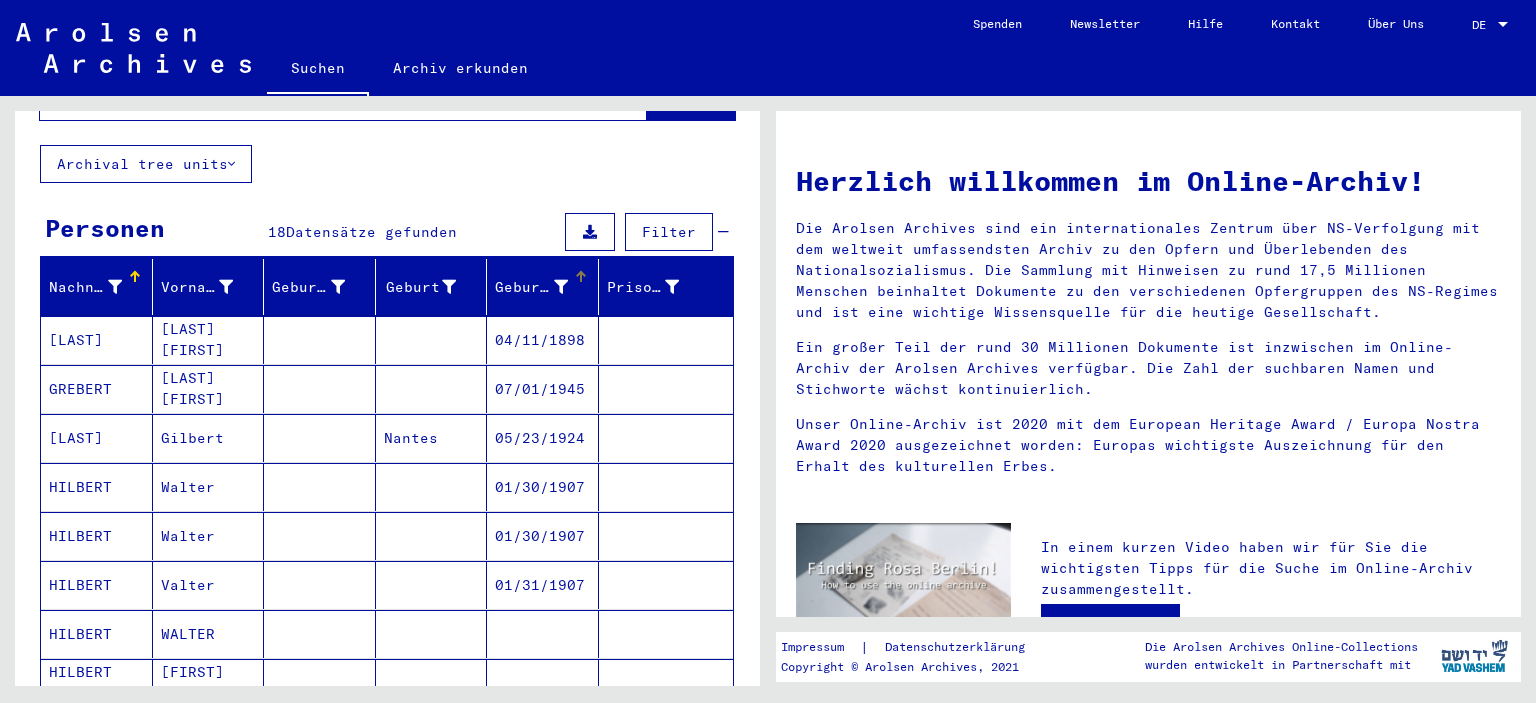 click at bounding box center [581, 277] 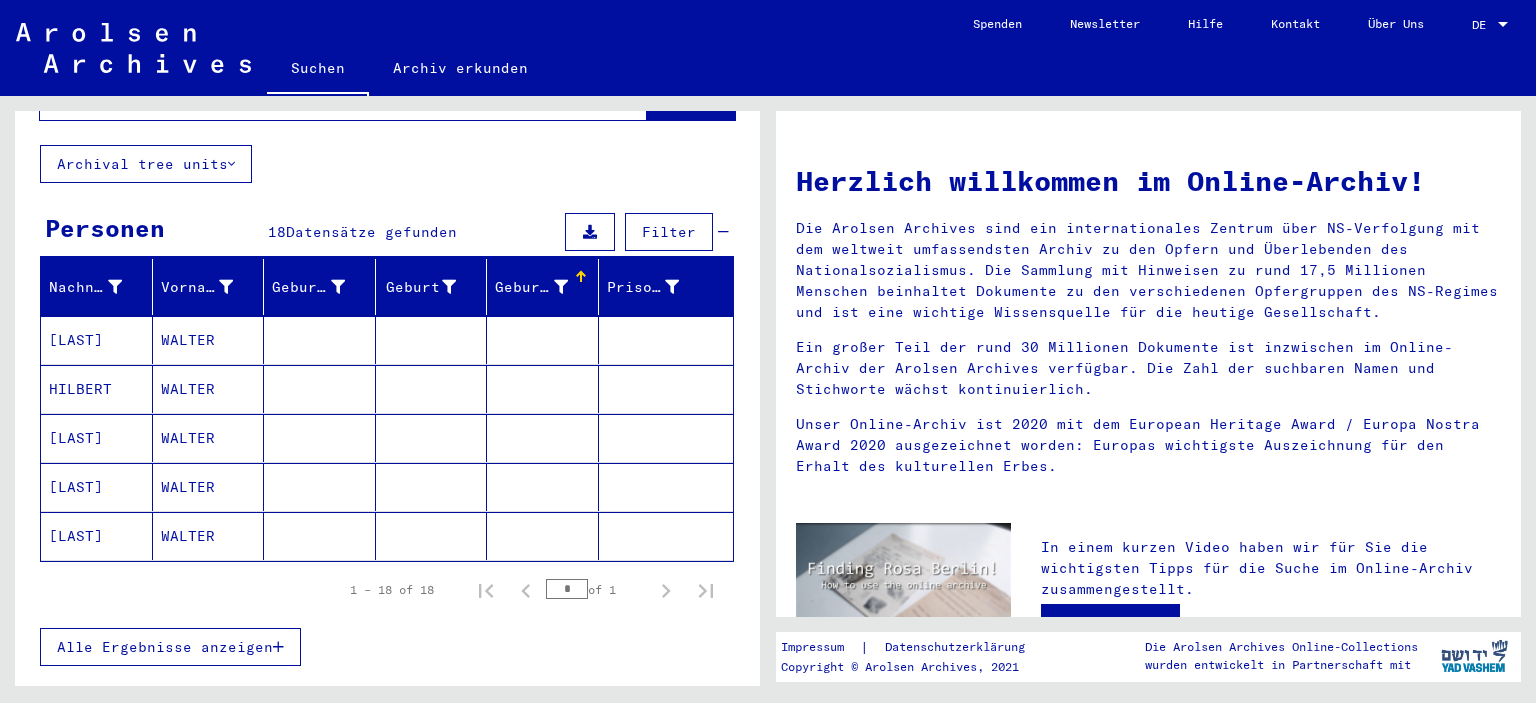 click at bounding box center [581, 277] 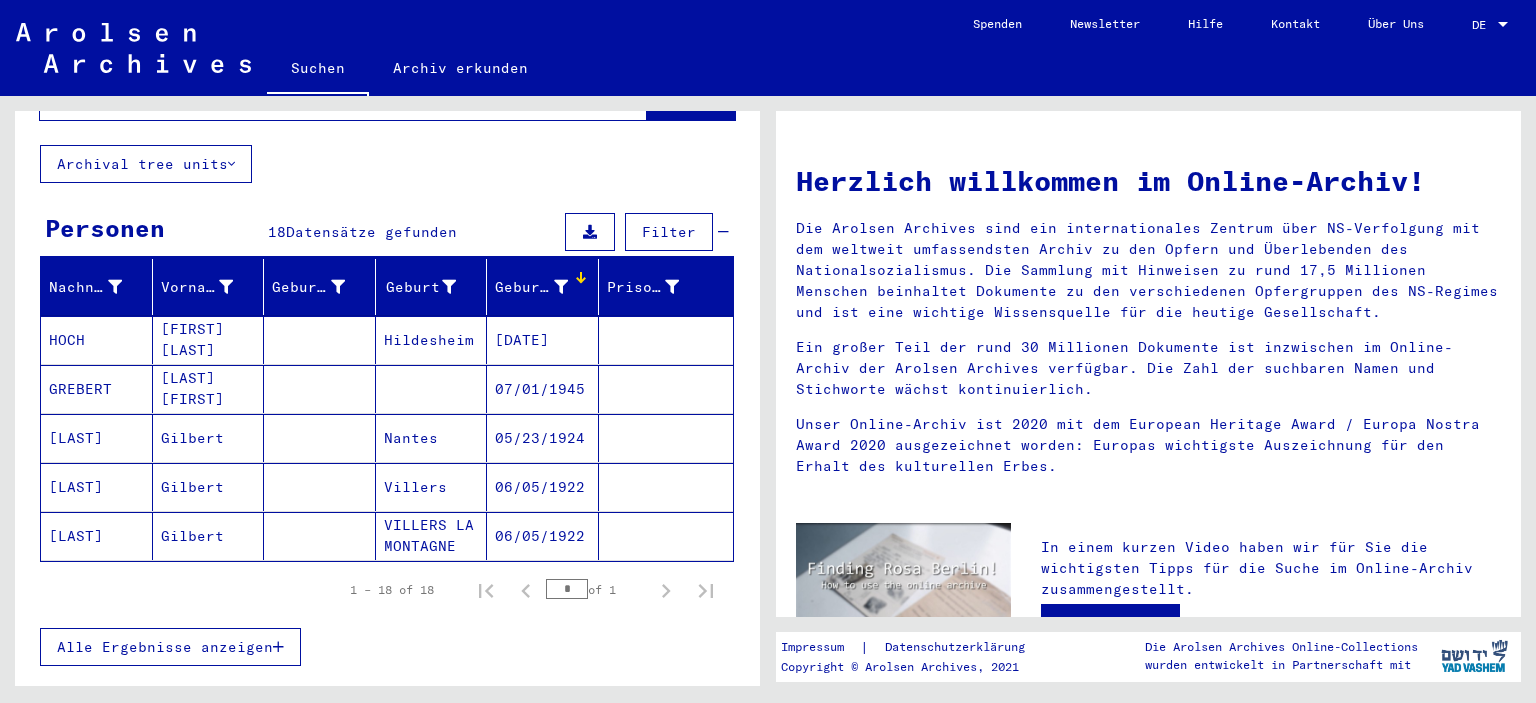 scroll, scrollTop: 0, scrollLeft: 0, axis: both 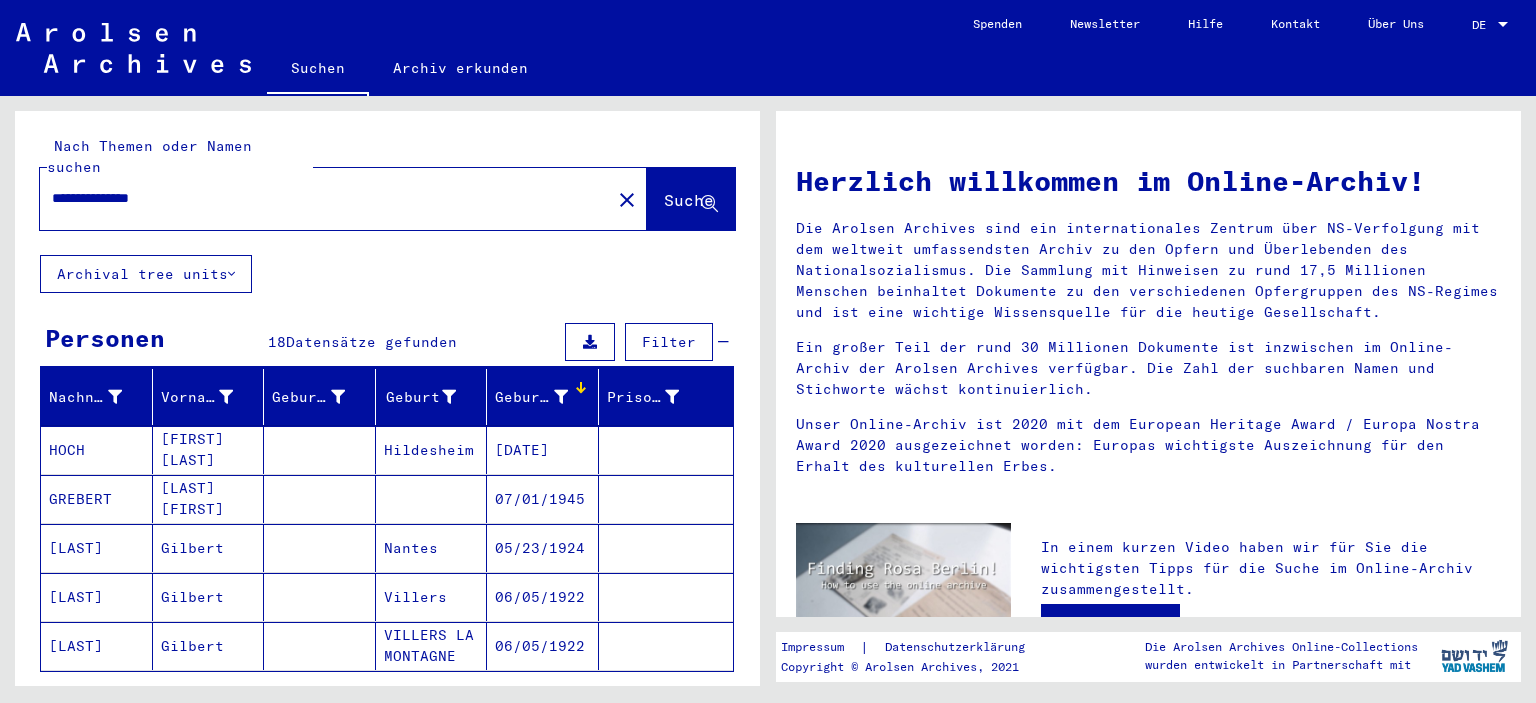 click on "**********" at bounding box center [319, 198] 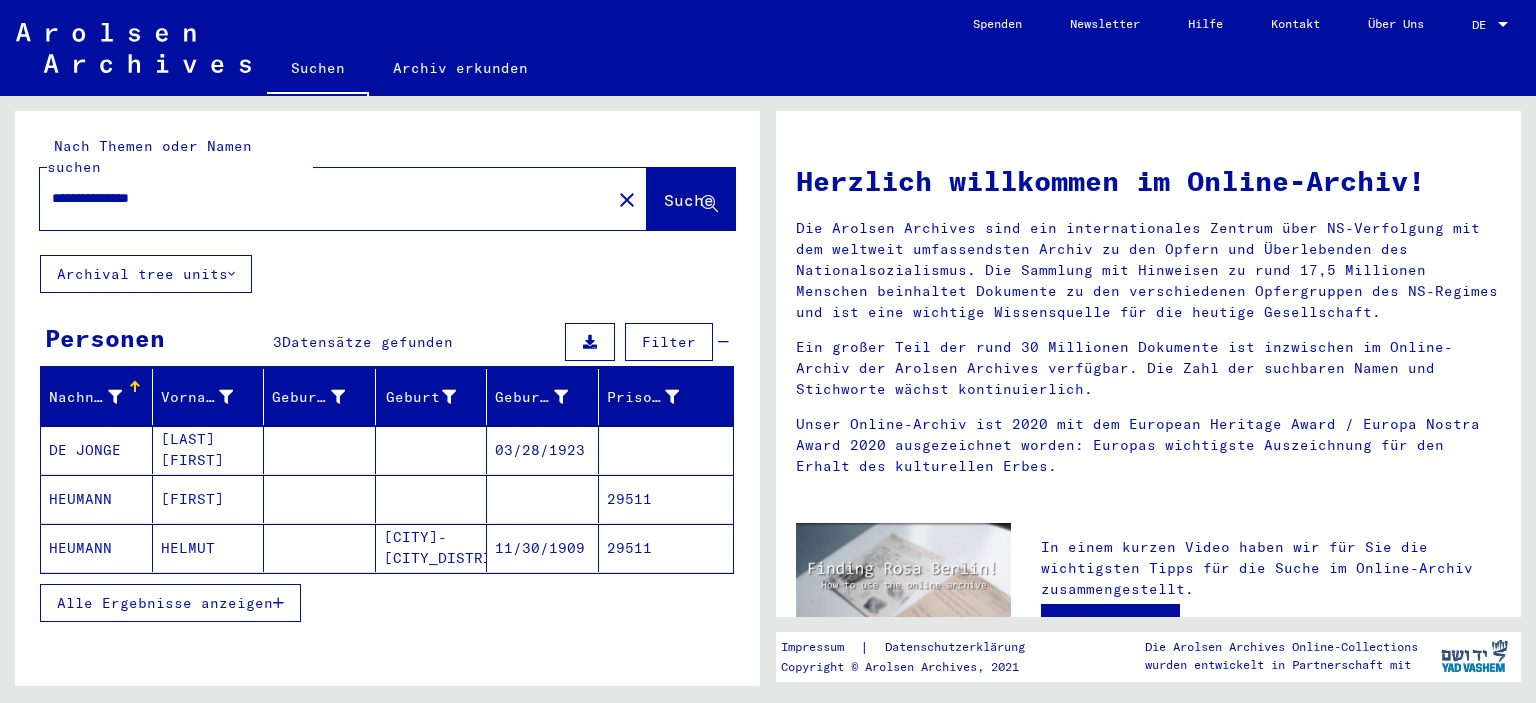 click on "Alle Ergebnisse anzeigen" at bounding box center (170, 603) 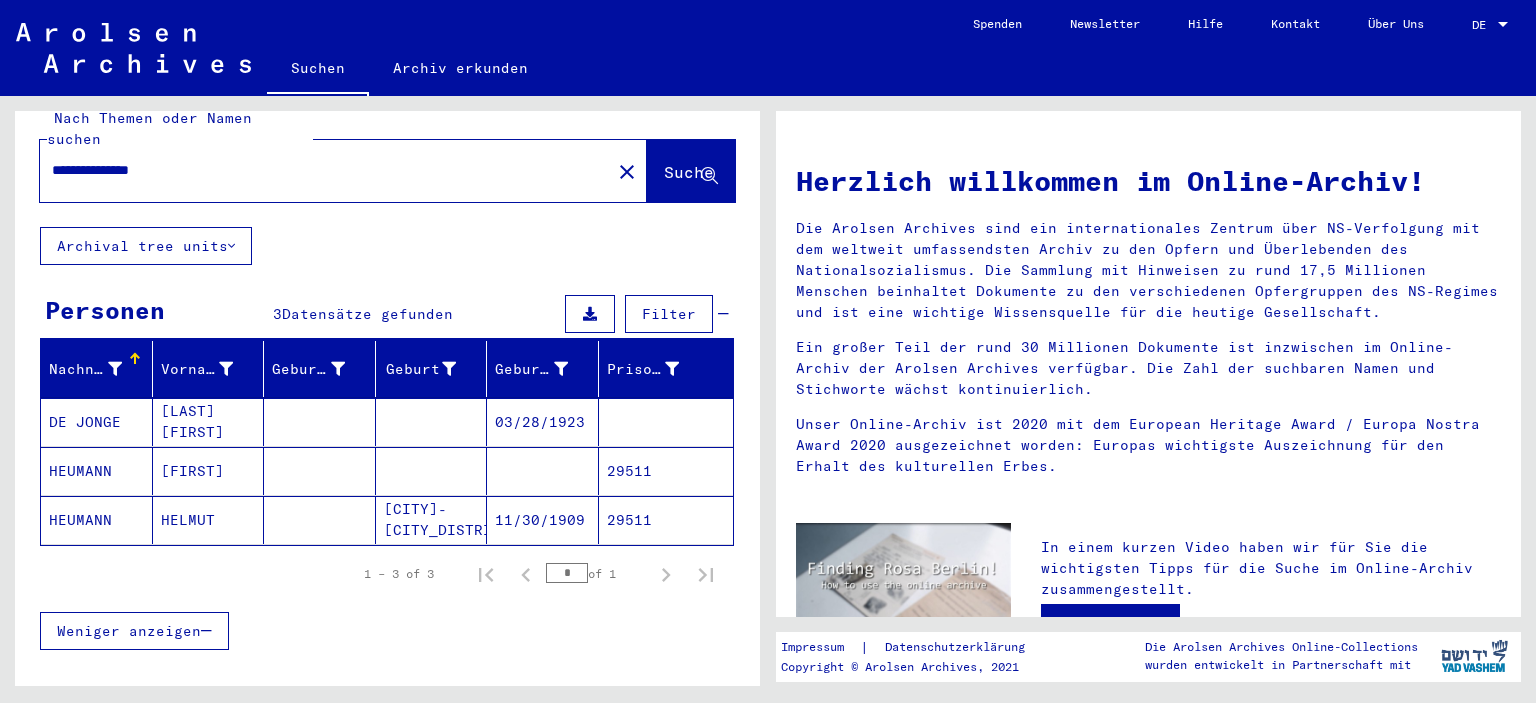 scroll, scrollTop: 0, scrollLeft: 0, axis: both 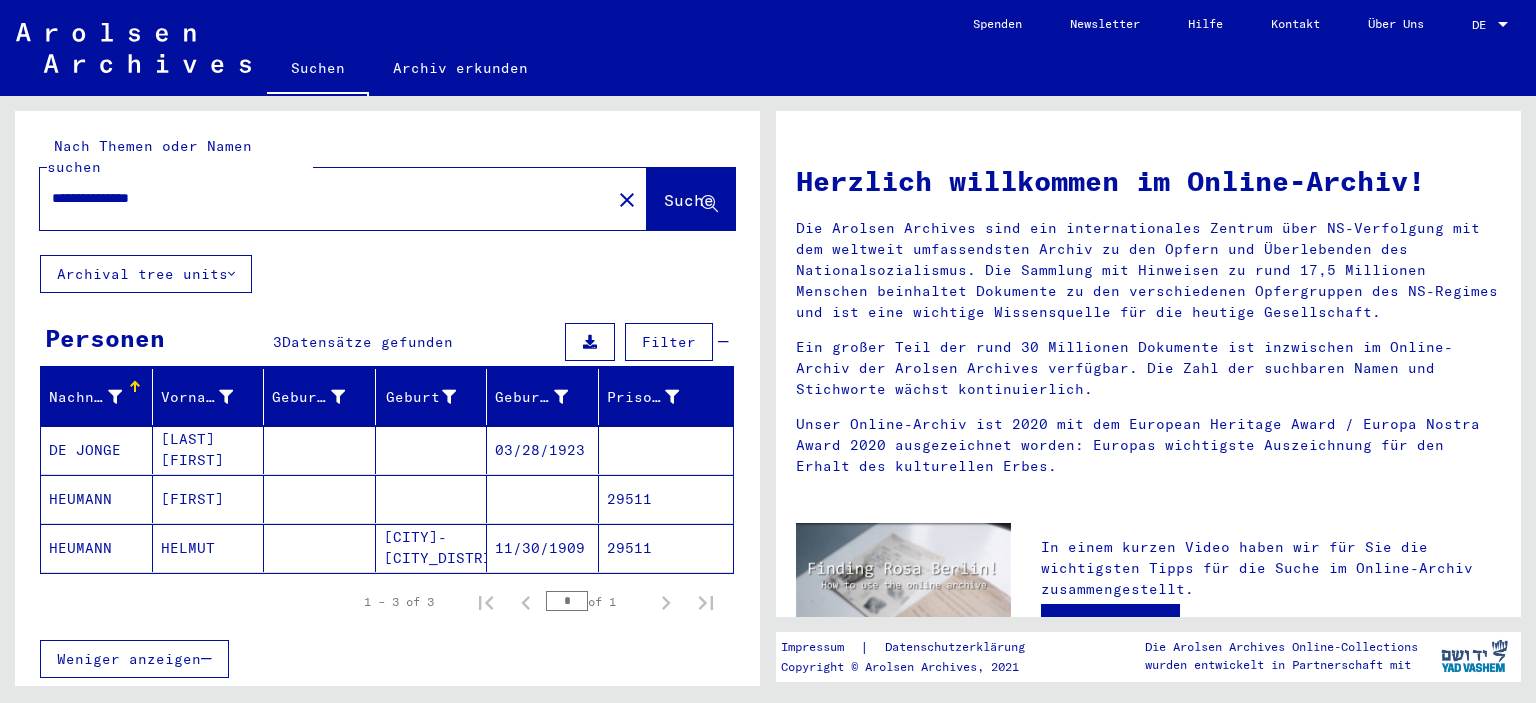 click on "**********" at bounding box center (319, 198) 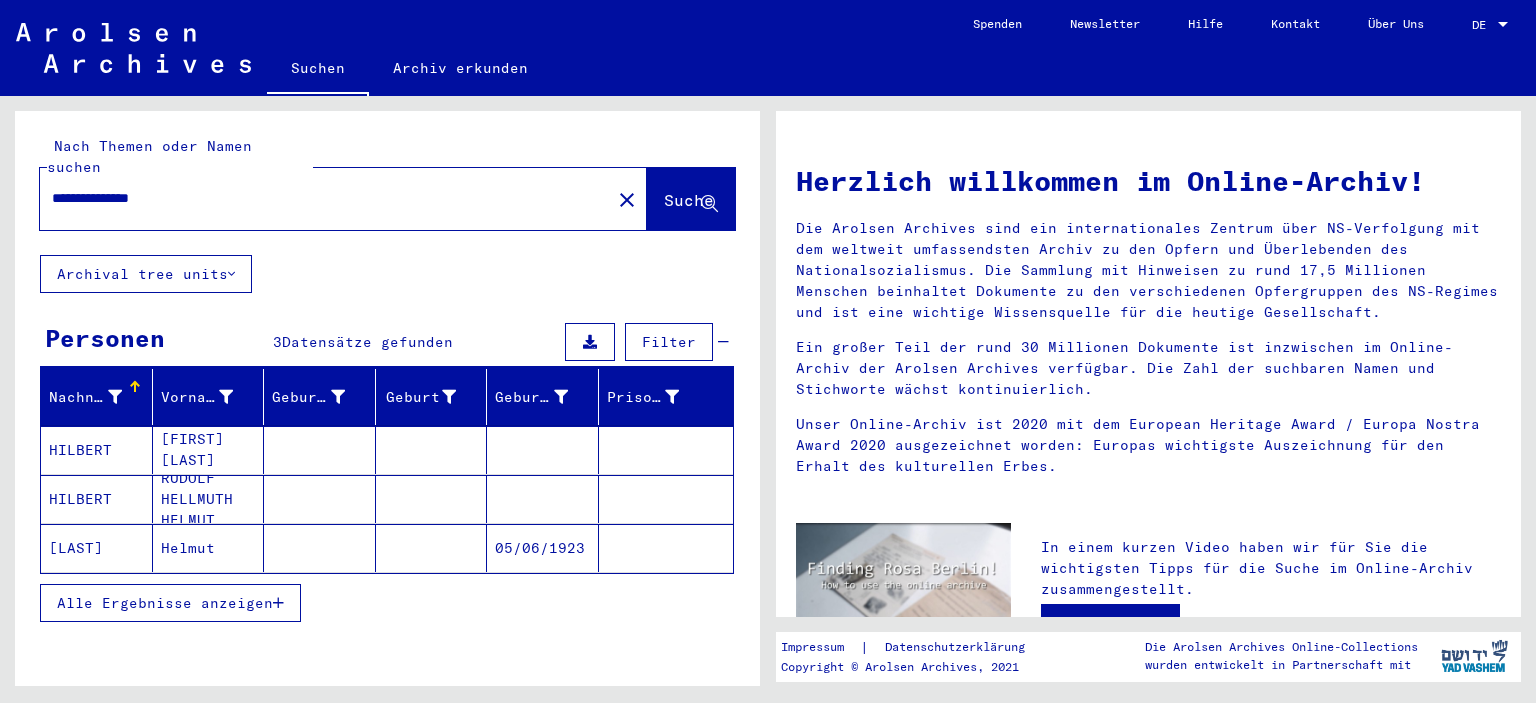 click on "Alle Ergebnisse anzeigen" at bounding box center [165, 603] 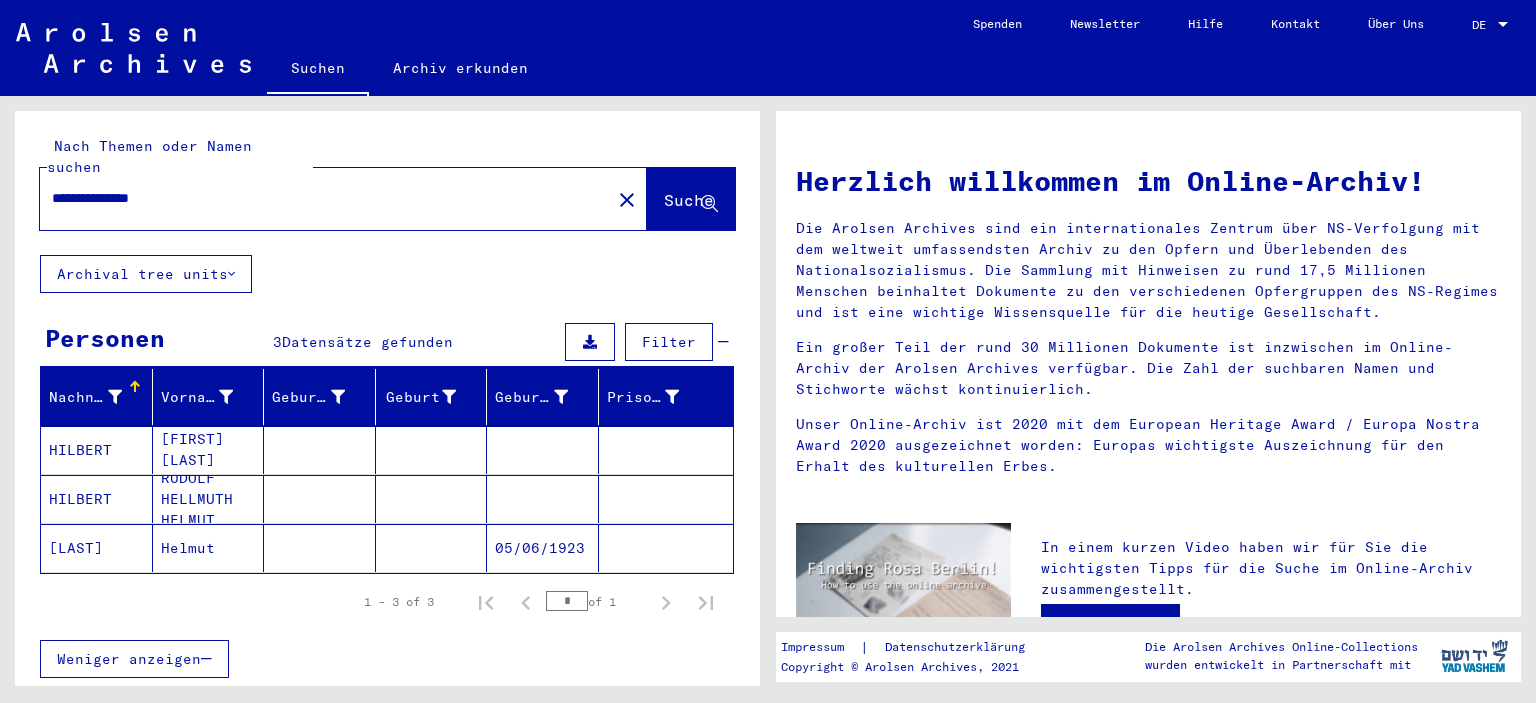 click on "RUDOLF HELLMUTH HELMUT" at bounding box center [209, 548] 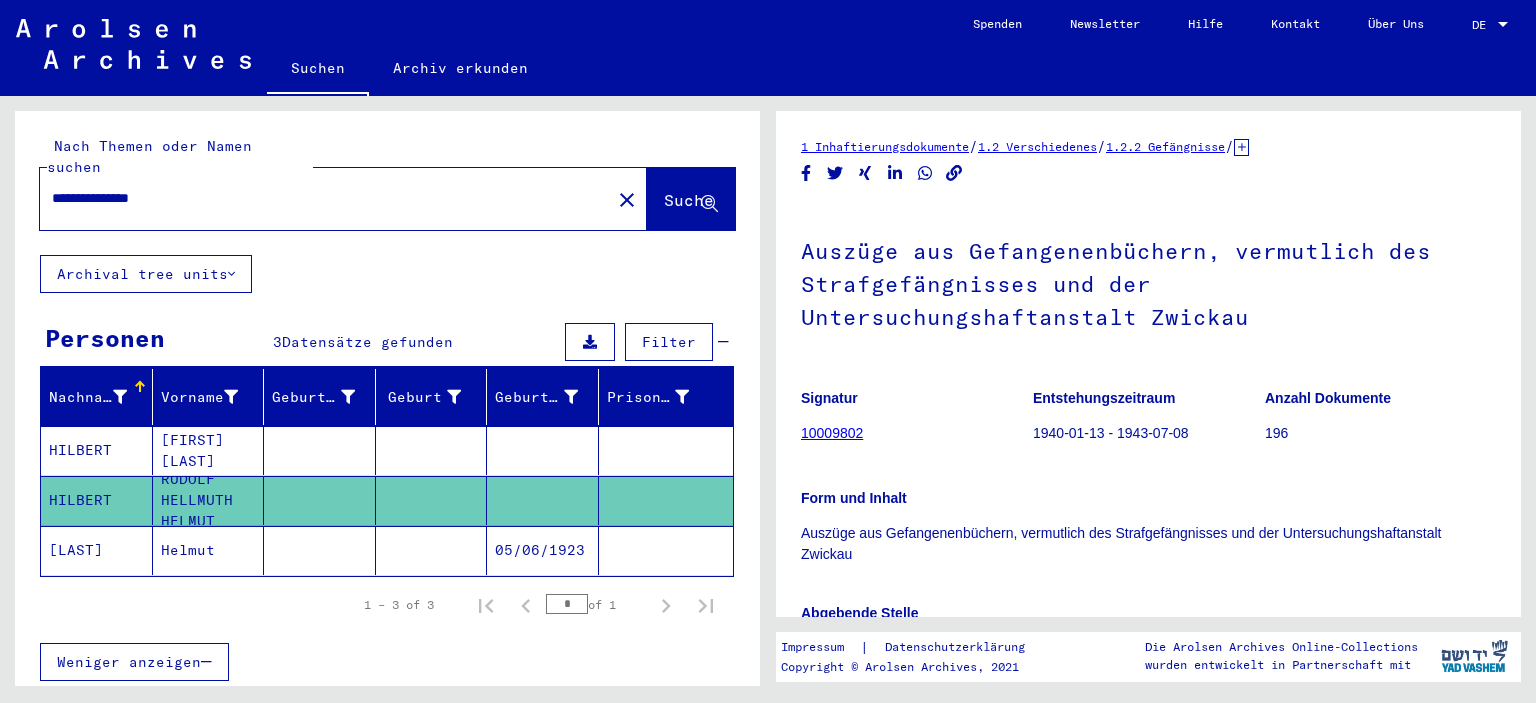 scroll, scrollTop: 331, scrollLeft: 0, axis: vertical 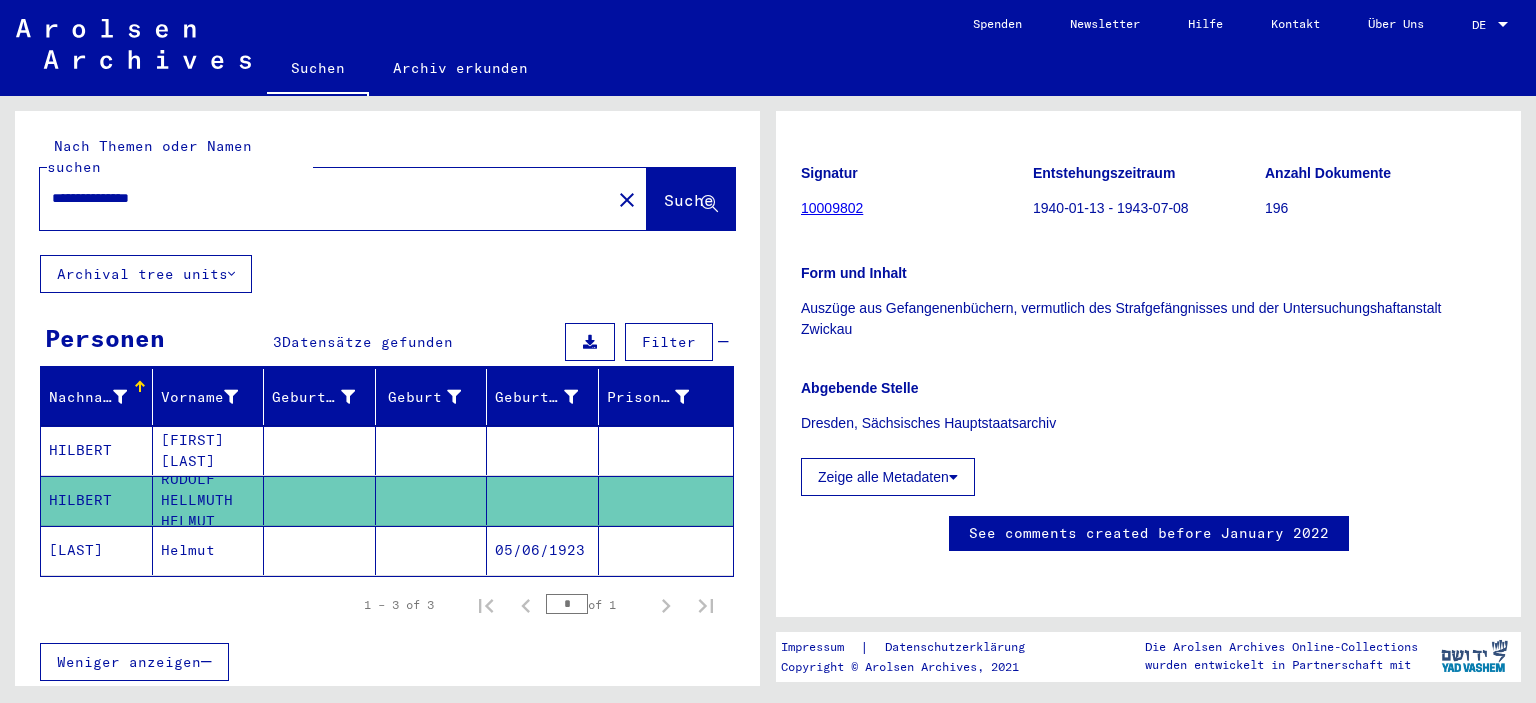 click on "[FIRST] [LAST]" at bounding box center (209, 500) 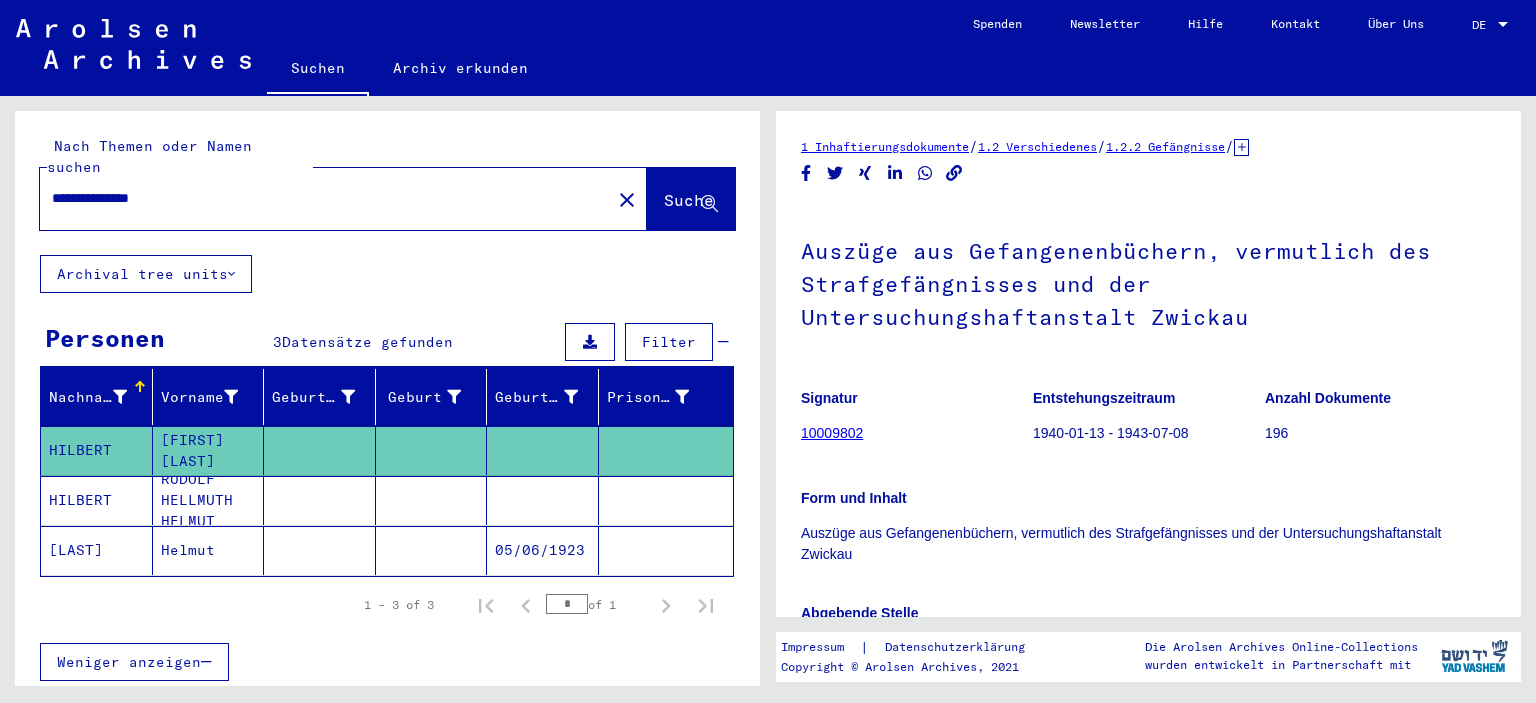 scroll, scrollTop: 257, scrollLeft: 0, axis: vertical 